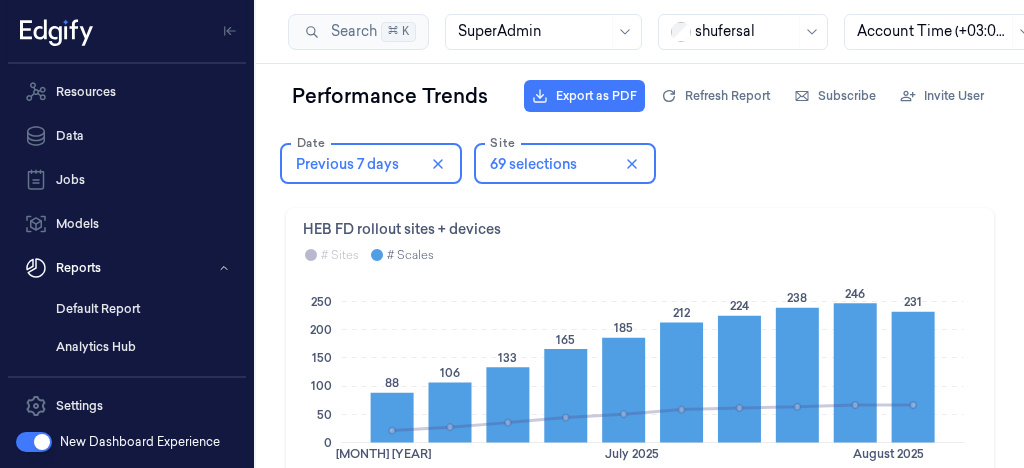 scroll, scrollTop: 0, scrollLeft: 0, axis: both 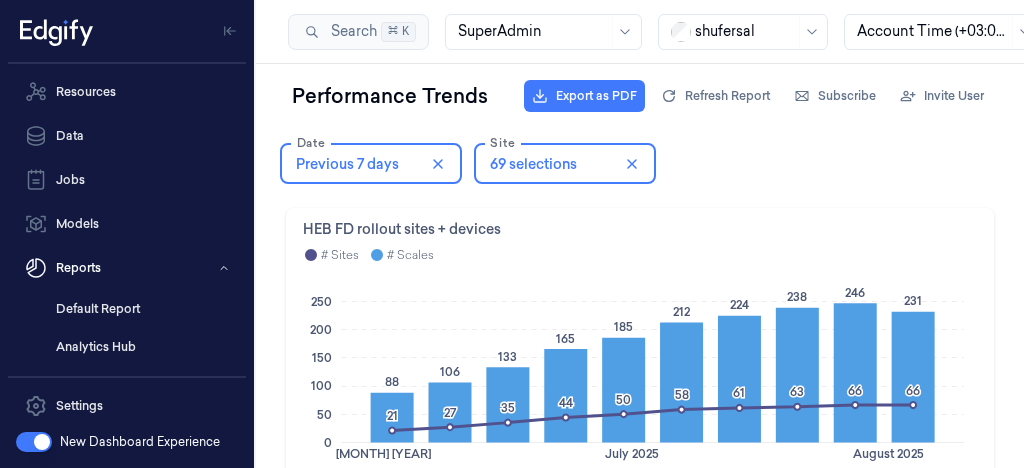 click at bounding box center [745, 31] 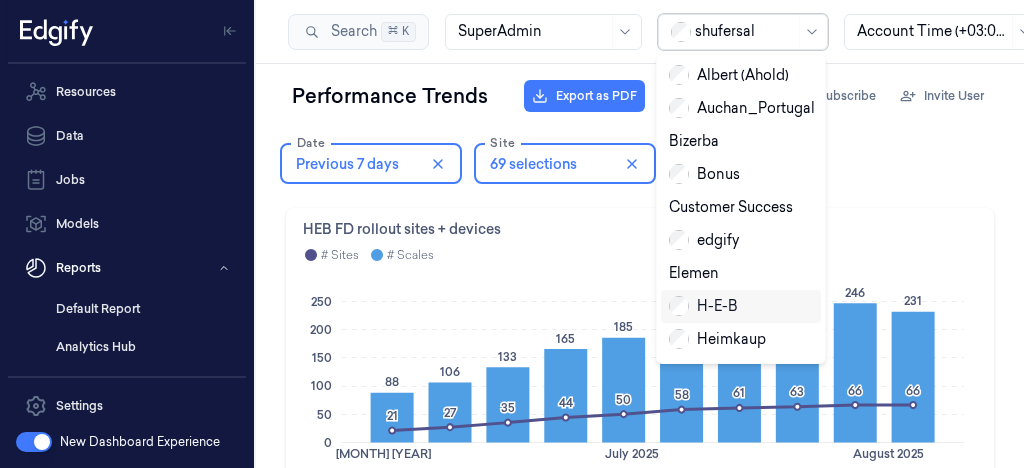 click on "H-E-B" at bounding box center (703, 306) 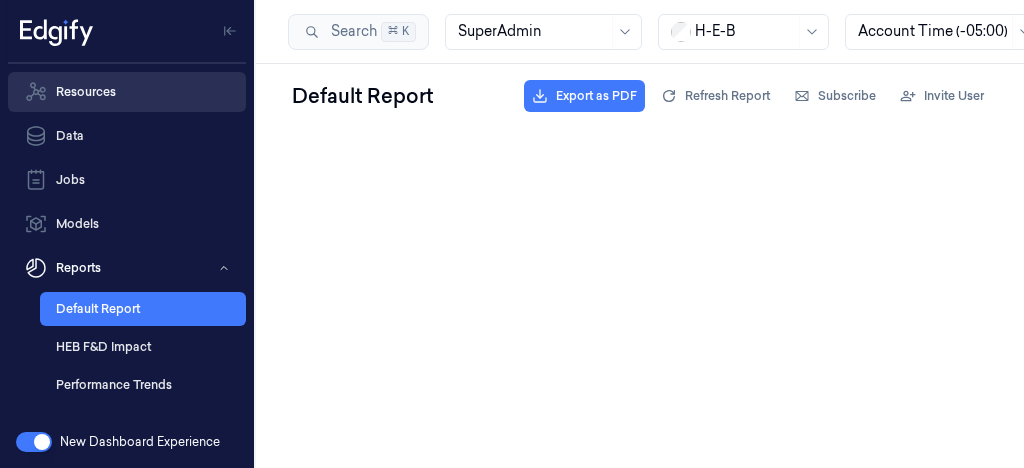 click on "Resources" at bounding box center (127, 92) 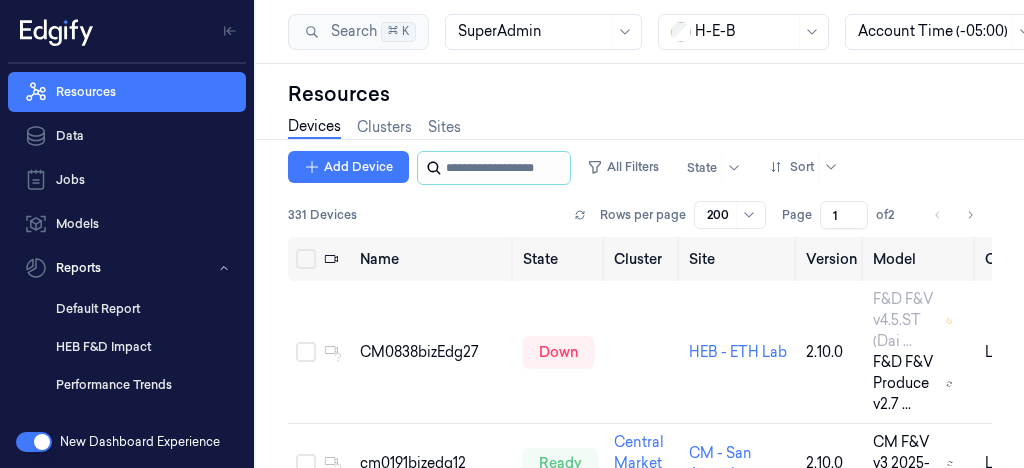 click at bounding box center (506, 168) 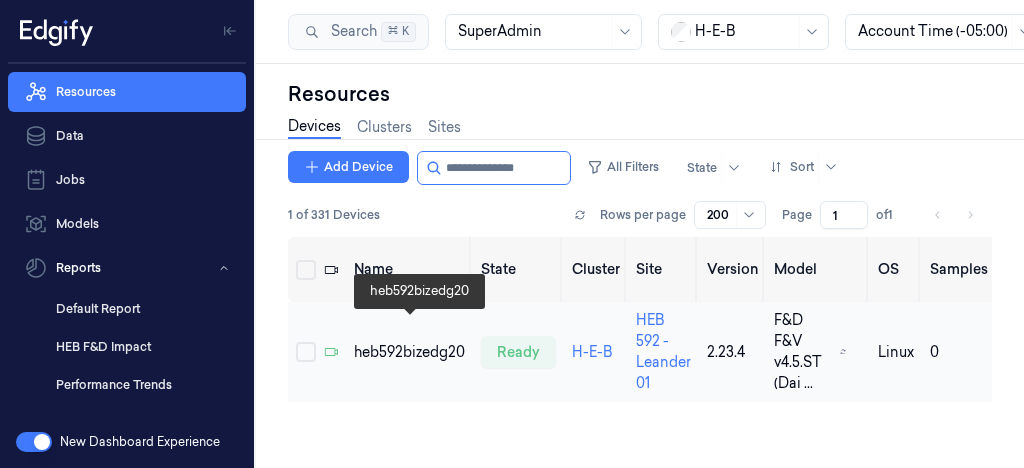 click on "heb592bizedg20" at bounding box center [409, 352] 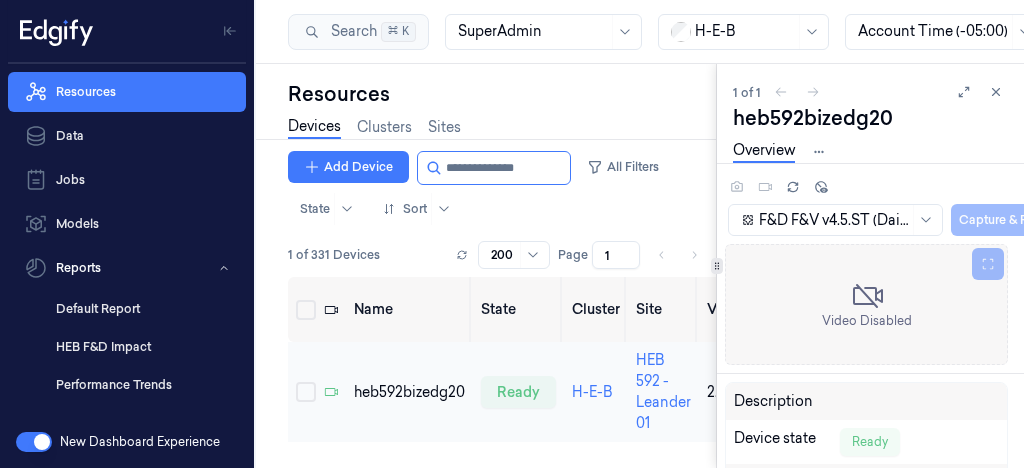 scroll, scrollTop: 0, scrollLeft: 0, axis: both 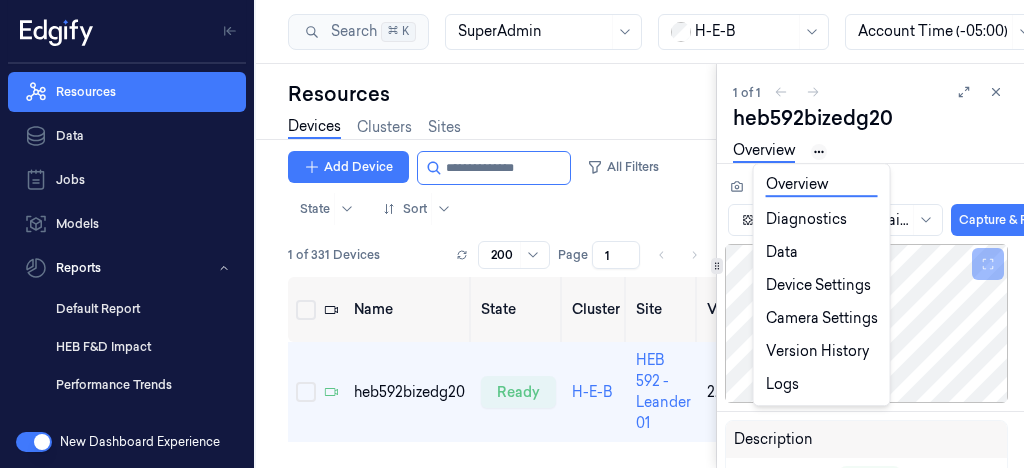 click on "Resources Data Jobs Models Reports Default Report HEB F&D Impact Performance Trends Analytics Hub Settings About Documentation New Dashboard Experience Search Search... ⌘ K SuperAdmin H-E-B Account Time (-05:00) Resources Devices Clusters Sites Add Device All Filters State Sort 1 of 331 Devices Rows per page 200 Page 1 of  1 Name State Cluster Site Version Model OS Samples Last Ping (-05:00) IP heb592bizedg20 ready H-E-B HEB 592 - Leander 01 2.23.4 F&D F&V v4.5.ST (Dai ... linux 0 06/08/[YEAR] [TIME] 10.59.22.20 1
of 1 heb592bizedg20 Overview Diagnostics Data Device Settings Camera Settings Version History Logs F&D F&V v4.5.ST (Daily) [YEAR]-08-03 16:30 [YEAR]-08-03 16:30 Auto Save Capture & Predict Description Device state Ready Site HEB 592 - Leander 01 Device cluster H-E-B First connected at (-05:00) 24/06/[YEAR] 15:18:10 Activation time (-05:00) 24/06/[YEAR] 19:00:00 Tags Last Keep Alive (-05:00) 06/08/[YEAR] 10:12:40 Connected since (-05:00) 06/08/[YEAR] 08:47:40 Agent Version 2.23.4 IP" at bounding box center (512, 234) 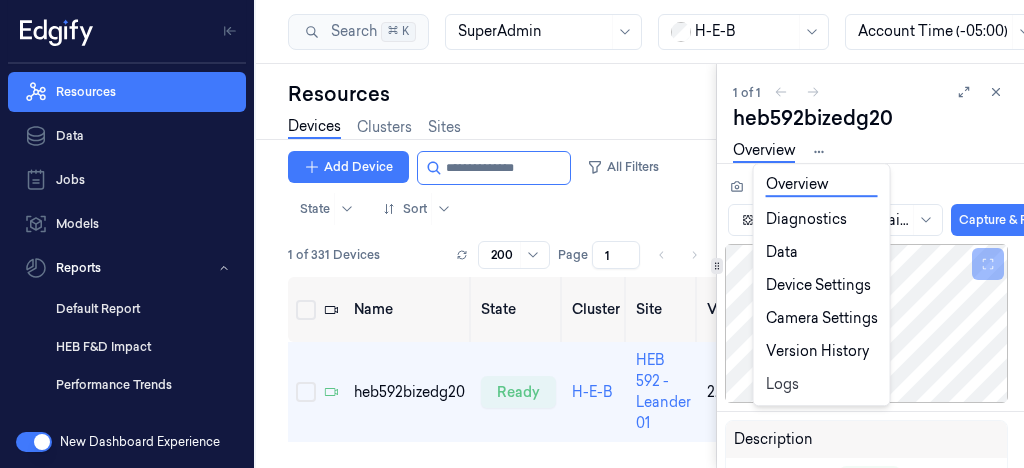 click on "Logs" at bounding box center (822, 384) 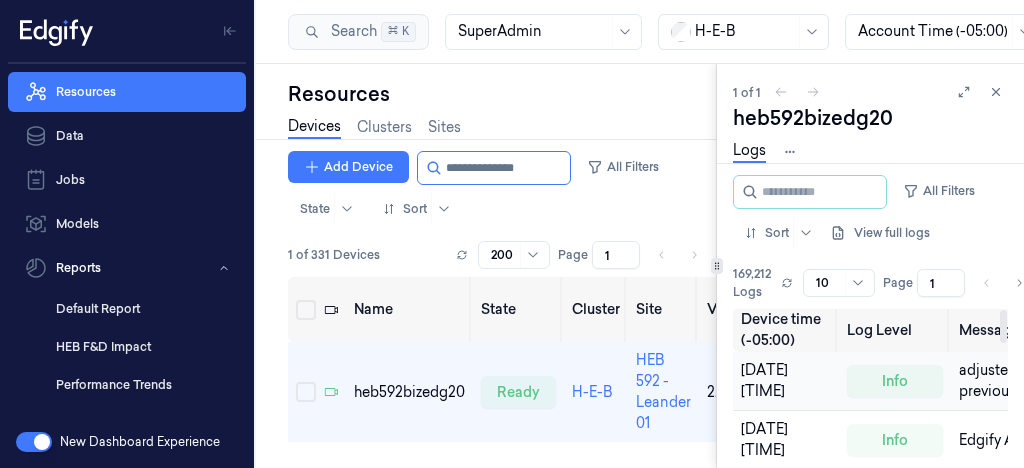 scroll, scrollTop: 0, scrollLeft: 0, axis: both 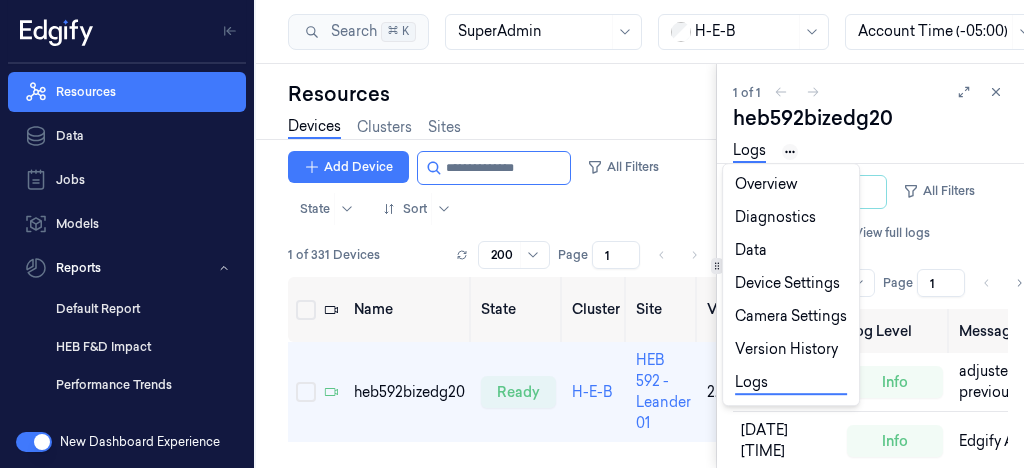 click on "Resources Data Jobs Models Reports Default Report HEB F&D Impact Performance Trends Analytics Hub Settings About Documentation New Dashboard Experience Search Search... ⌘ K SuperAdmin H-E-B Account Time (-05:00) Resources Devices Clusters Sites Add Device All Filters State Sort 1 of 331 Devices Rows per page 200 Page 1 of  1 Name State Cluster Site Version Model OS Samples Last Ping (-05:00) IP heb592bizedg20 ready H-E-B HEB 592 - Leander 01 2.23.4 F&D F&V v4.5.ST (Dai ... linux 0 [DATE] [TIME] [IP_ADDRESS] 1
of 1 heb592bizedg20 Overview Diagnostics Data Device Settings Camera Settings Version History Logs All Filters Sort View full logs 169,212 Logs Rows per page 10 Page 1 of  16922 Device time (-05:00) Log Level Message Details [DATE] [TIME] info adjusted synchronized clock with backend, -240.155594ms diff from previous, (-8h25m3.384492689s total)   [DATE] [TIME] info Edgify Agent 2.23.4 Running   [DATE] [TIME] info   [DATE] [TIME]" at bounding box center (512, 234) 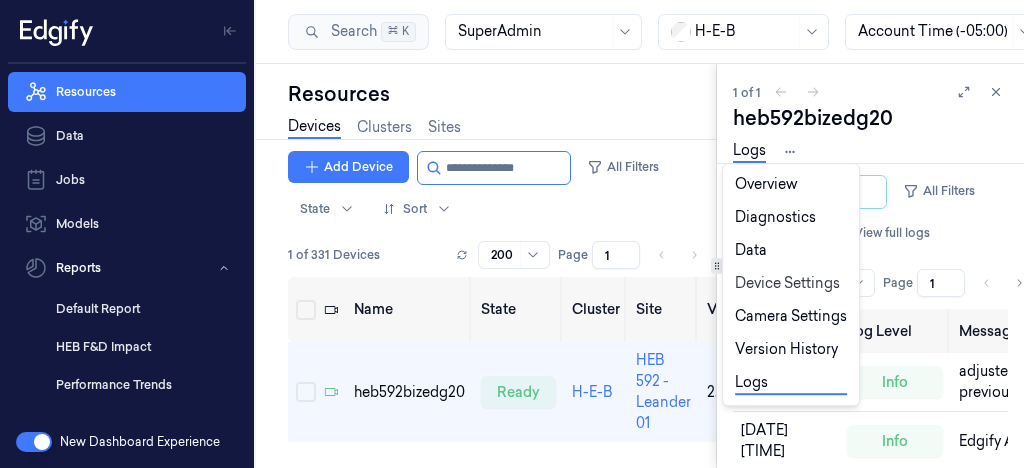 click on "Device Settings" at bounding box center (791, 283) 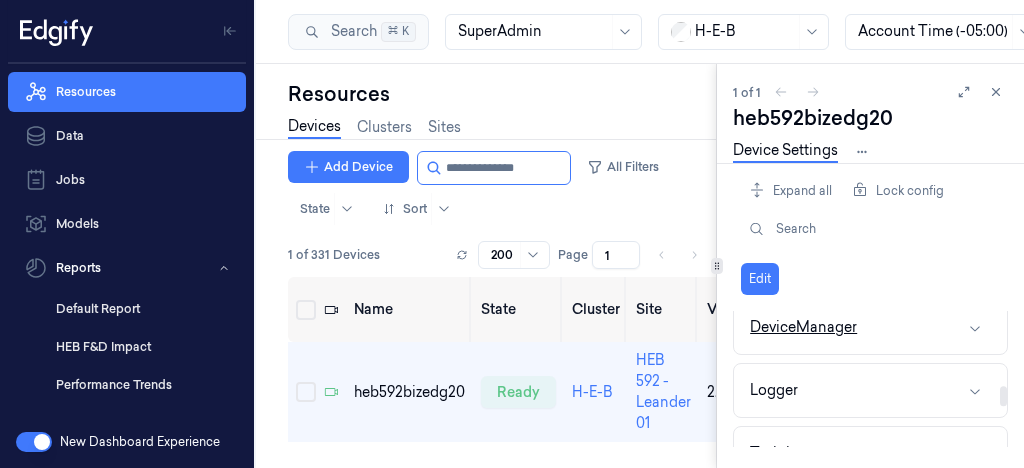 scroll, scrollTop: 515, scrollLeft: 0, axis: vertical 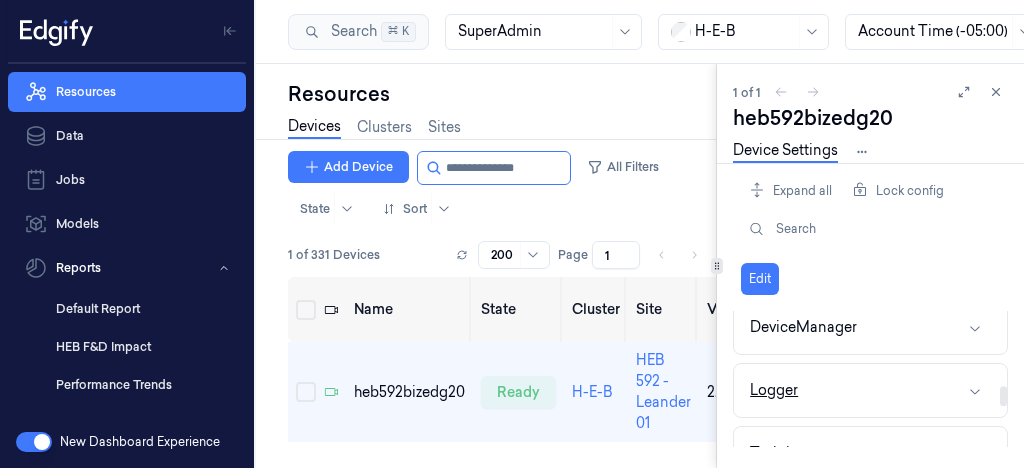 click on "Logger" at bounding box center (774, 390) 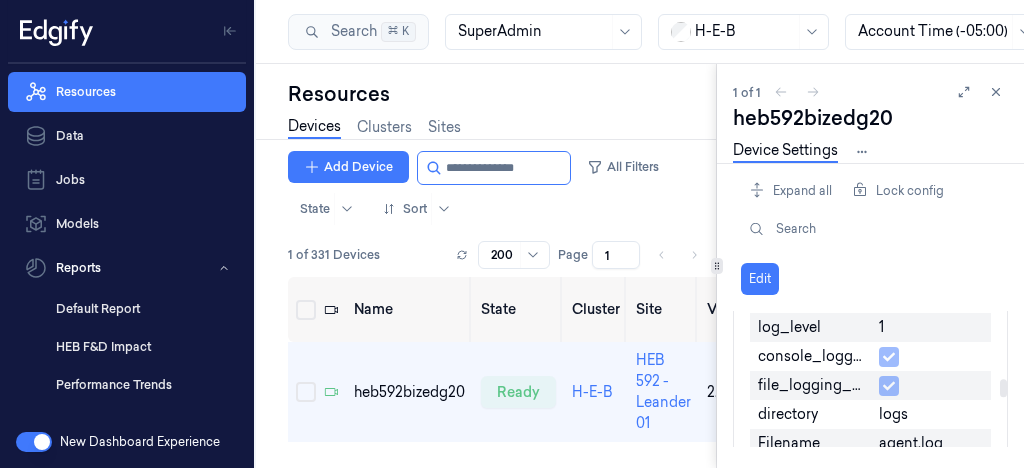 scroll, scrollTop: 628, scrollLeft: 0, axis: vertical 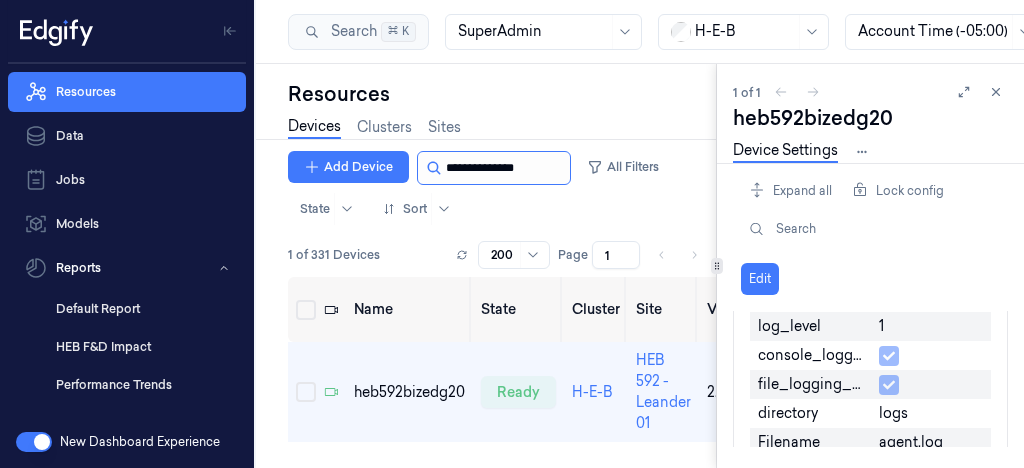 click at bounding box center [506, 168] 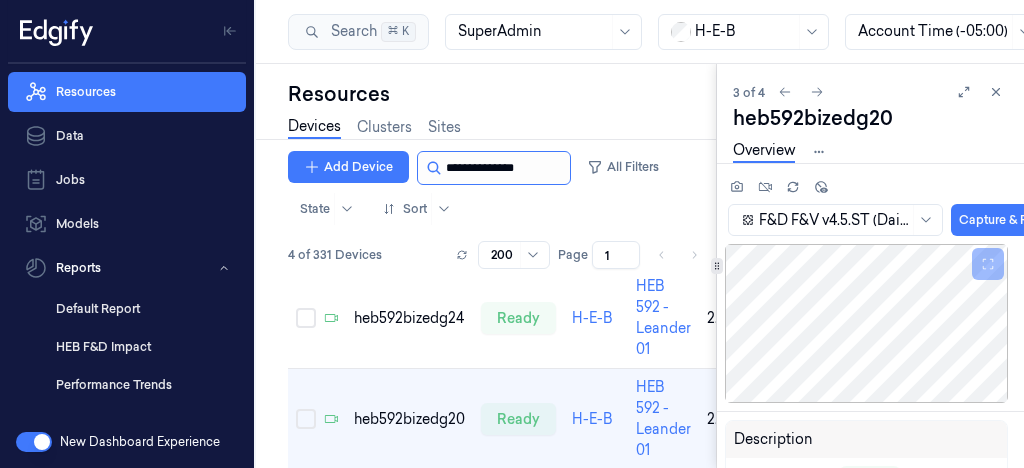 scroll, scrollTop: 198, scrollLeft: 0, axis: vertical 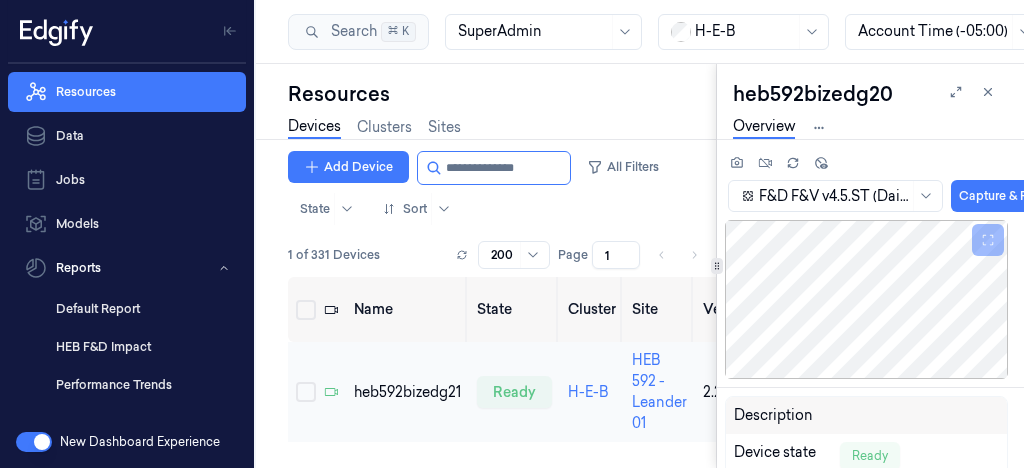 click on "heb592bizedg21" at bounding box center (407, 392) 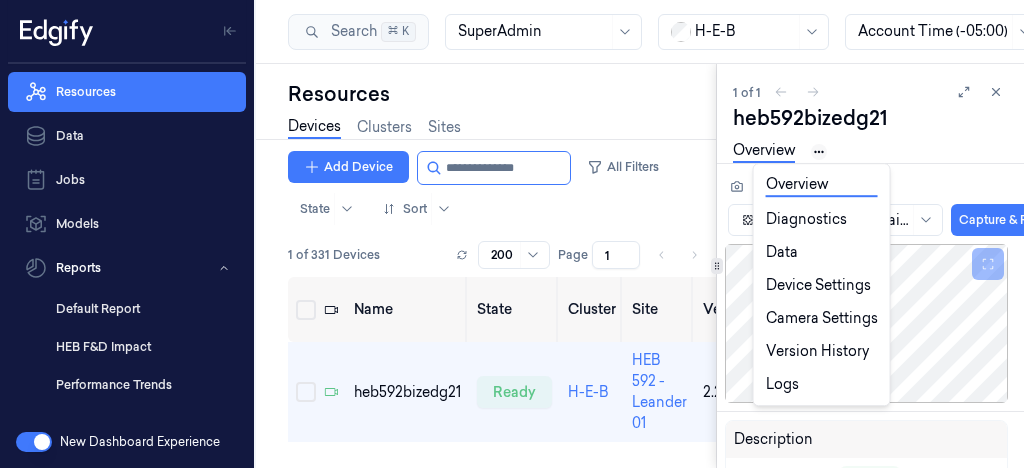 click on "Resources Data Jobs Models Reports Default Report HEB F&D Impact Performance Trends Analytics Hub Settings About Documentation New Dashboard Experience Search Search... ⌘ K SuperAdmin H-E-B Account Time (-05:00) Resources Devices Clusters Sites Add Device All Filters State Sort 1 of 331 Devices Rows per page 200 Page 1 of  1 Name State Cluster Site Version Model OS Samples Last Ping (-05:00) IP heb592bizedg21 ready H-E-B HEB 592 - Leander 01 2.23.4 F&D F&V v4.5.ST (Dai ... linux 0 [DATE] [TIME] [IP_ADDRESS] 1
of 1 heb592bizedg21 Overview Diagnostics Data Device Settings Camera Settings Version History Logs F&D F&V v4.5.ST (Daily) 2025-08-03 16:30 2025-08-03 16:30 Auto Save Capture & Predict Description Device state Ready Site HEB 592 - Leander 01 Device cluster H-E-B First connected at (-05:00) [DATE] [TIME] Activation time (-05:00) [DATE] [TIME] Tags Last Keep Alive (-05:00) [DATE] [TIME] Connected since (-05:00) [DATE] [TIME] Agent Version 2.23.4 IP" at bounding box center [512, 234] 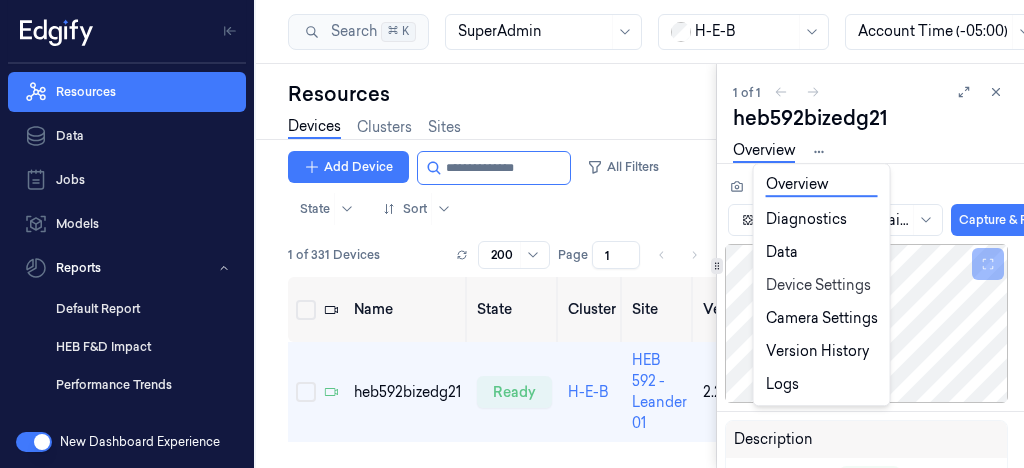 click on "Device Settings" at bounding box center (822, 285) 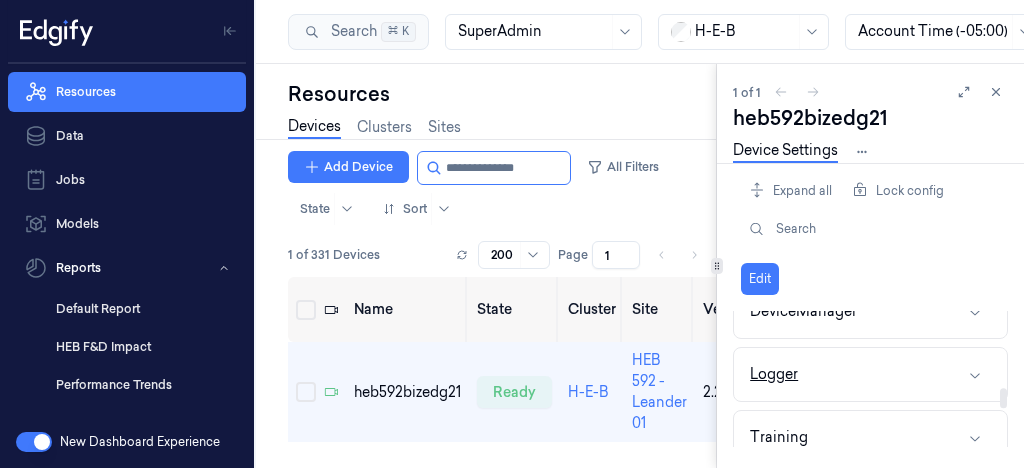scroll, scrollTop: 530, scrollLeft: 0, axis: vertical 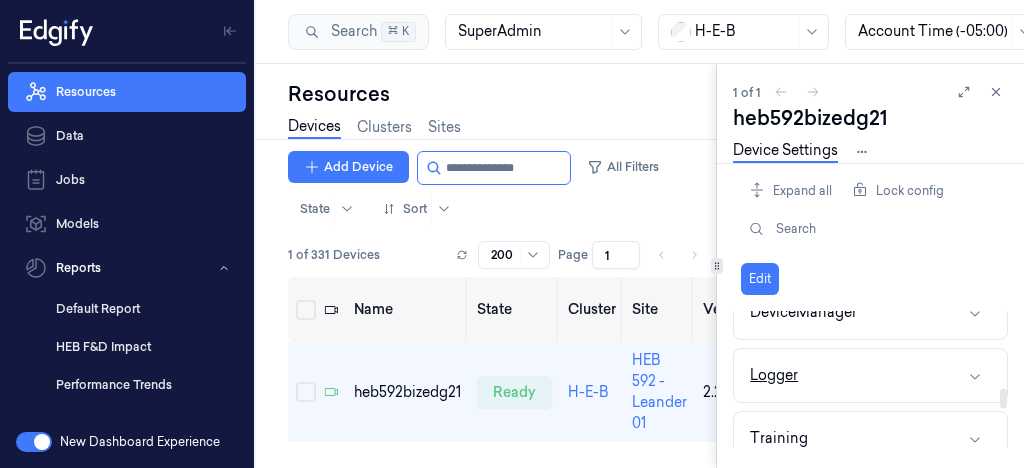 click on "Logger" at bounding box center [774, 375] 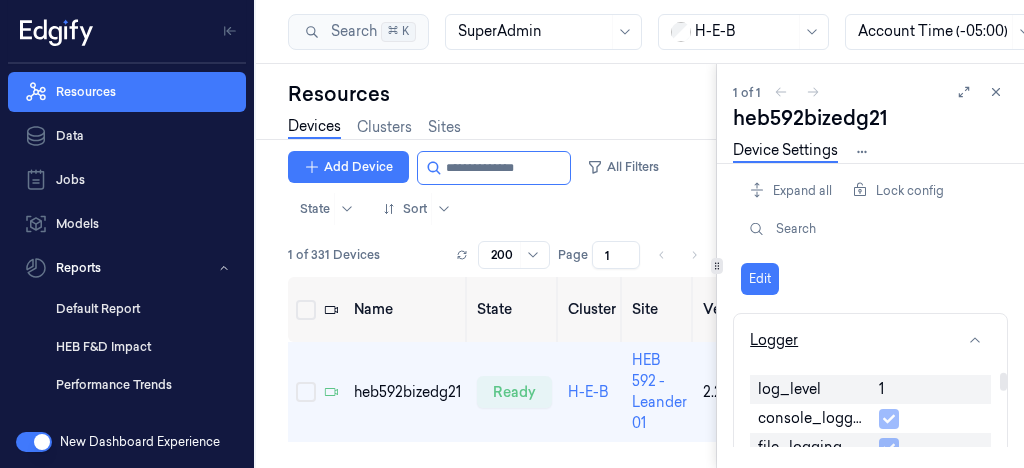 scroll, scrollTop: 567, scrollLeft: 0, axis: vertical 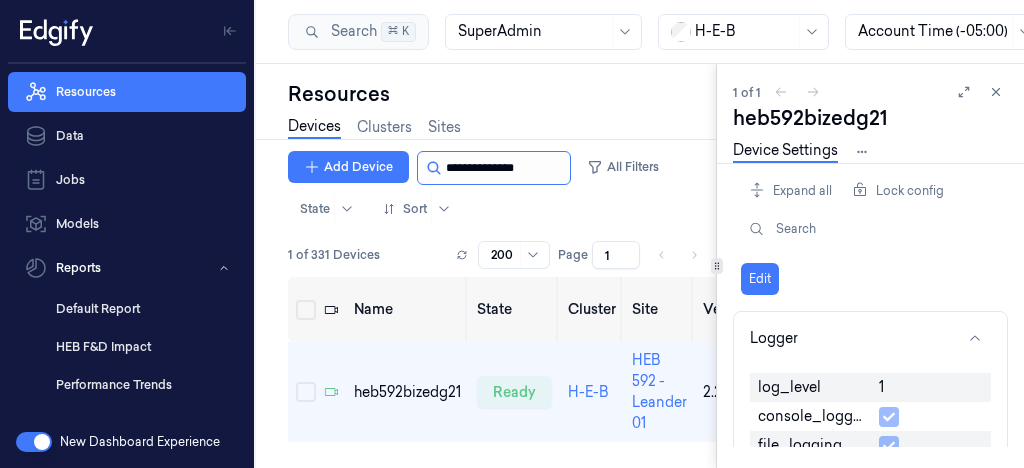 click at bounding box center [506, 168] 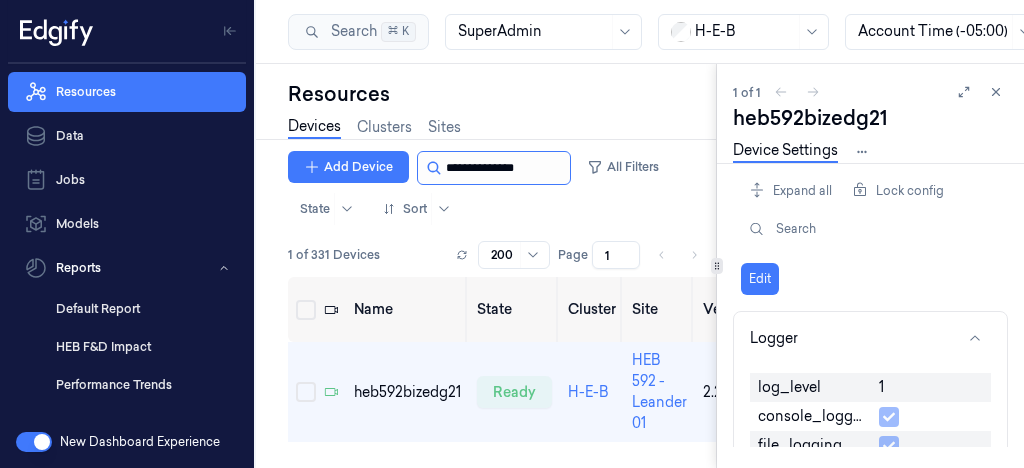 type on "**********" 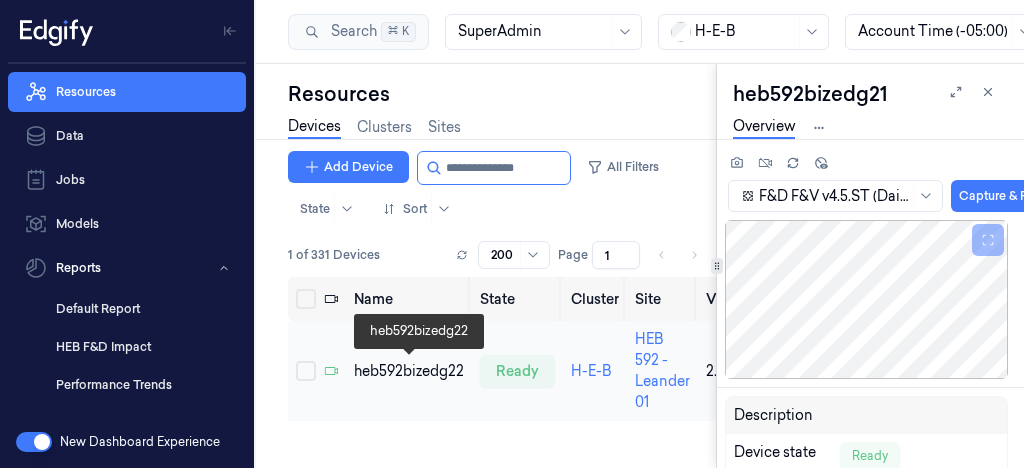 click on "heb592bizedg22" at bounding box center [409, 371] 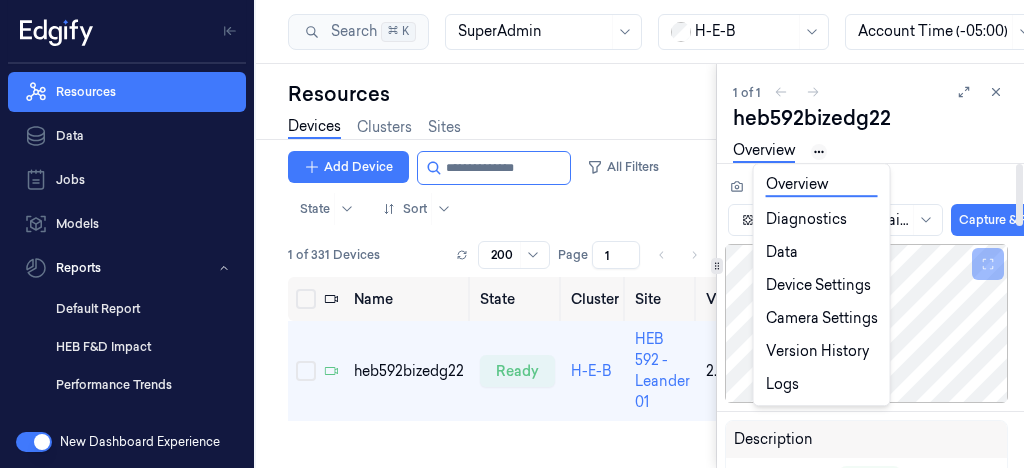 click on "Resources Data Jobs Models Reports Default Report HEB F&D Impact Performance Trends Analytics Hub Settings About Documentation New Dashboard Experience Search Search... ⌘ K SuperAdmin H-E-B Account Time (-05:00) Resources Devices Clusters Sites Add Device All Filters State Sort 1 of 331 Devices Rows per page 200 Page 1 of  1 Name State Cluster Site Version Model OS Samples Last Ping (-05:00) IP heb592bizedg22 ready H-E-B HEB 592 - Leander 01 2.23.4 F&D F&V v4.5.ST (Dai ... linux 0 06/08/[YEAR] [TIME] 10.59.22.22 1
of 1 heb592bizedg22 Overview Diagnostics Data Device Settings Camera Settings Version History Logs F&D F&V v4.5.ST (Daily) [YEAR]-08-03 16:30 [YEAR]-08-03 16:30 Auto Save Capture & Predict Description Device state Ready Site HEB 592 - Leander 01 Device cluster H-E-B First connected at (-05:00) 25/06/[YEAR] 00:21:51 Activation time (-05:00) 24/06/[YEAR] 19:00:00 Tags Last Keep Alive (-05:00) 06/08/[YEAR] 10:13:29 Connected since (-05:00) 06/08/[YEAR] 05:48:29 Agent Version 2.23.4 IP" at bounding box center [512, 234] 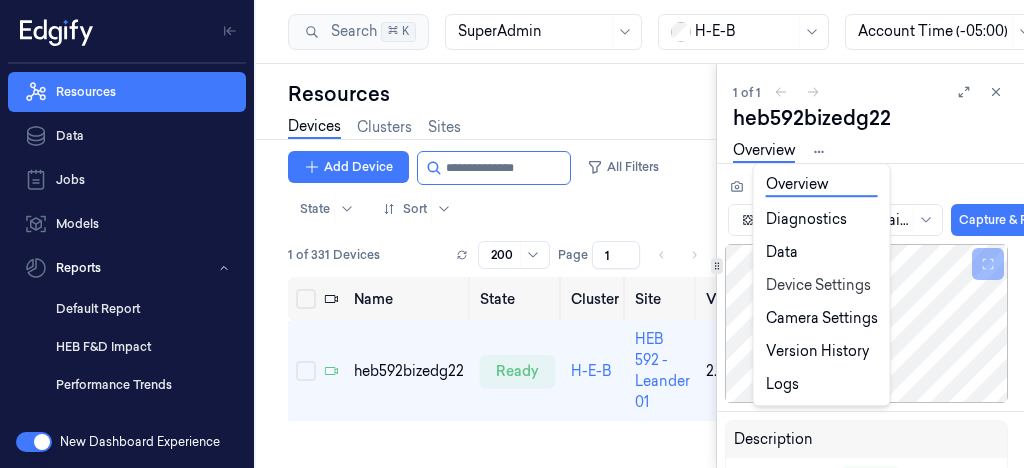 click on "Device Settings" at bounding box center [822, 285] 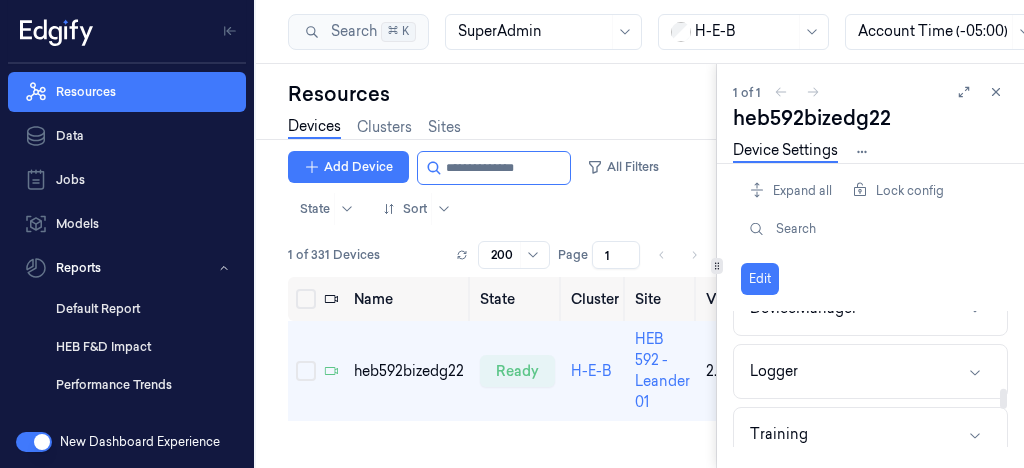 scroll, scrollTop: 533, scrollLeft: 0, axis: vertical 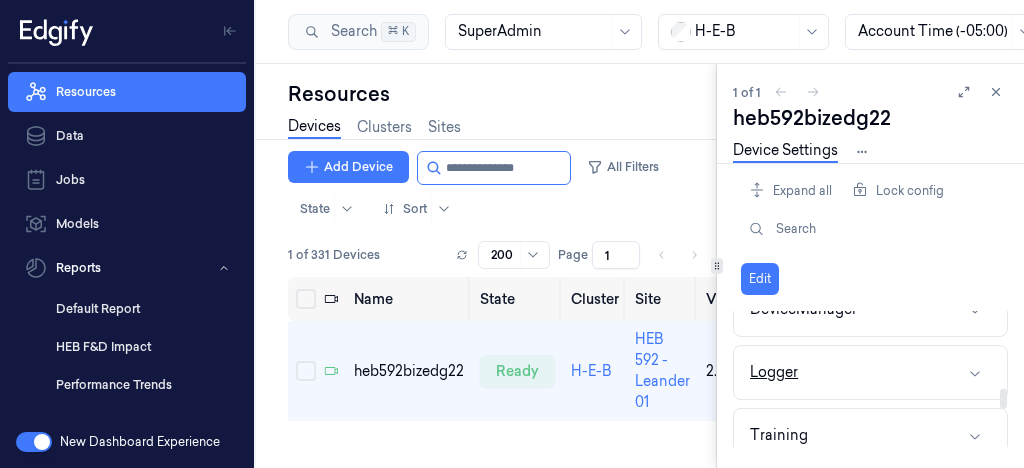 click on "Logger" at bounding box center [774, 372] 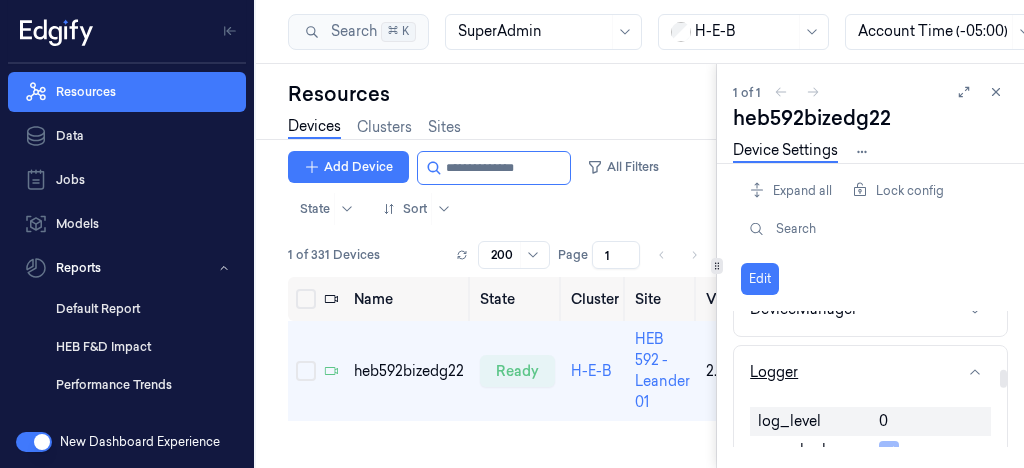 scroll, scrollTop: 554, scrollLeft: 0, axis: vertical 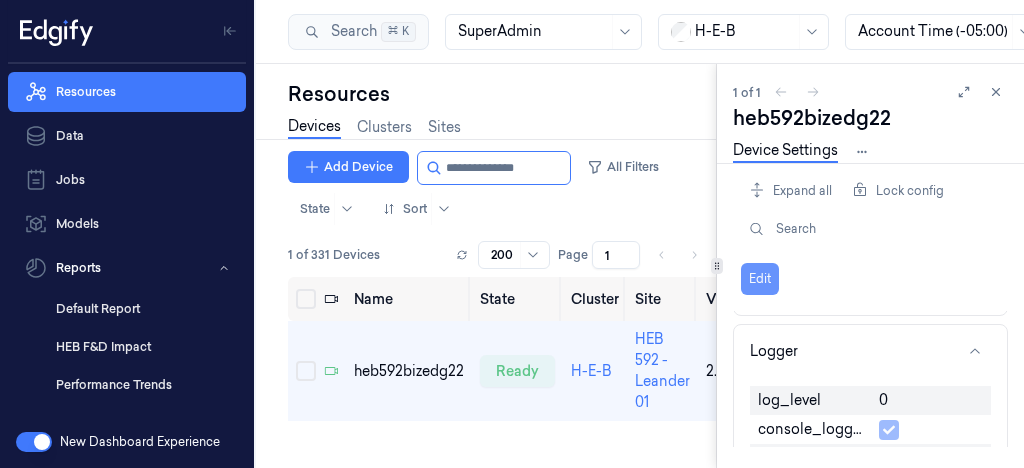 click on "Edit" at bounding box center (760, 279) 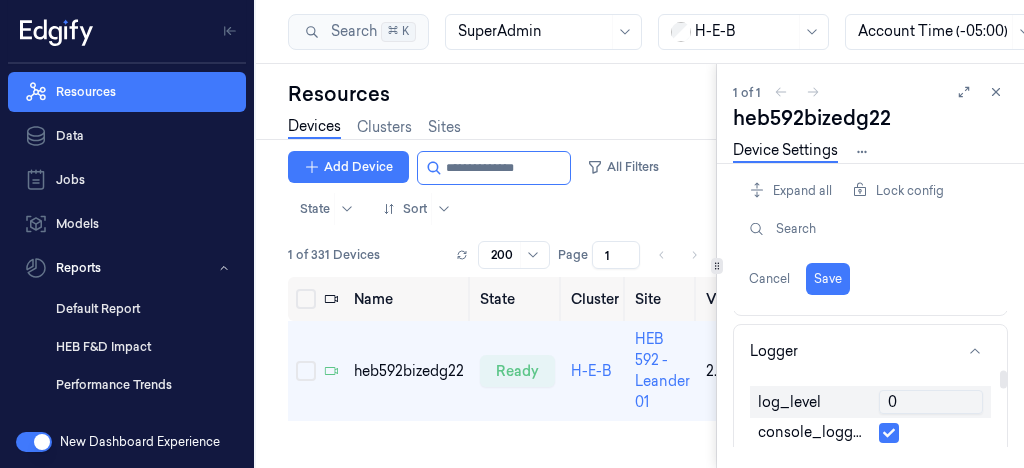 click on "0" at bounding box center [931, 402] 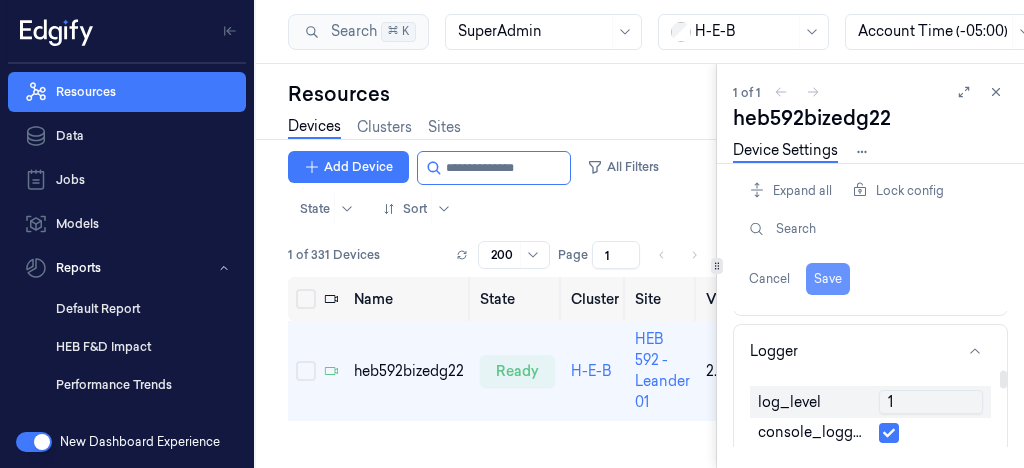 type on "1" 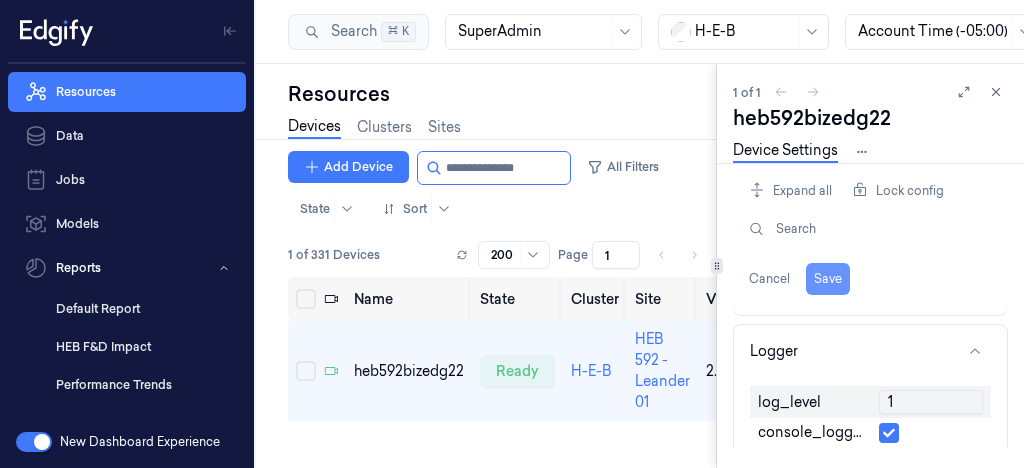 click on "Save" at bounding box center [828, 279] 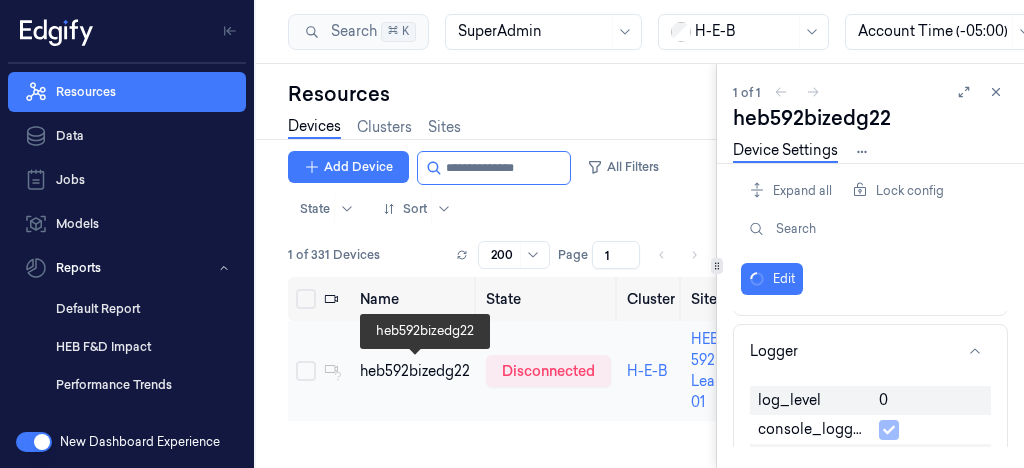 click on "heb592bizedg22" at bounding box center (415, 371) 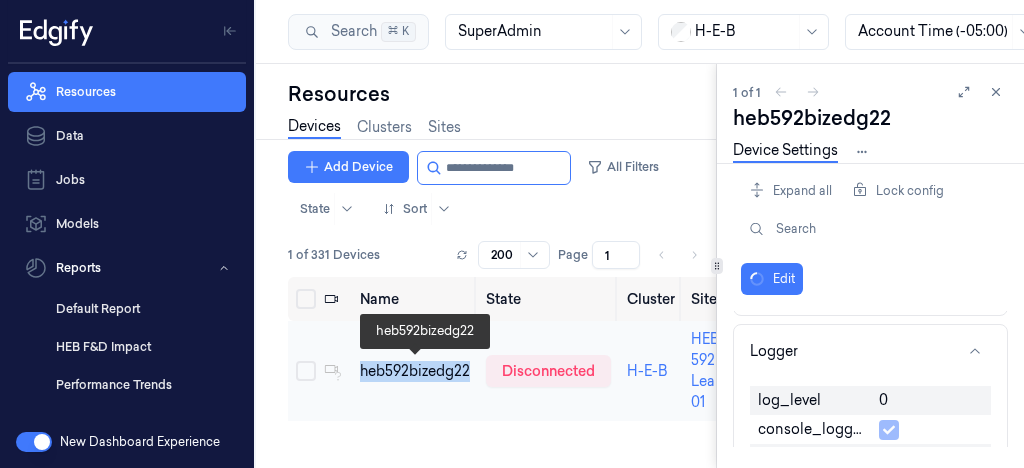 click on "heb592bizedg22" at bounding box center [415, 371] 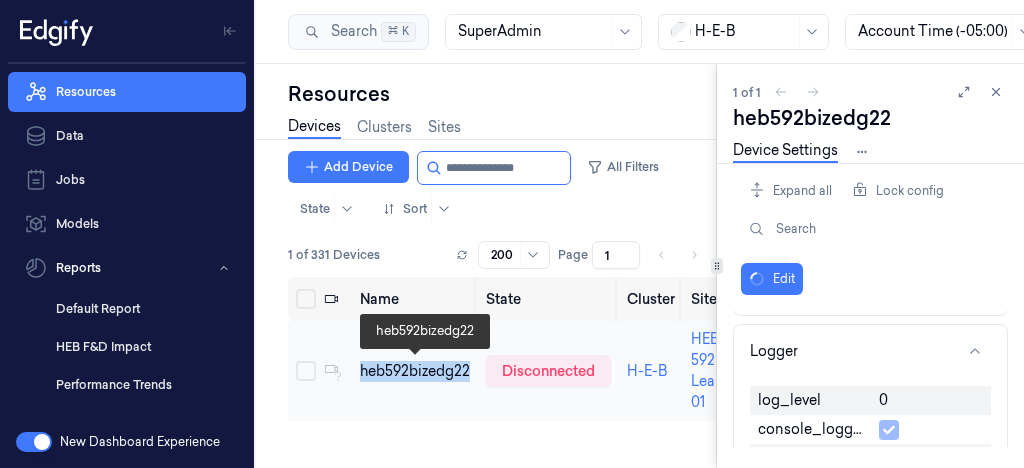 click on "heb592bizedg22" at bounding box center (415, 371) 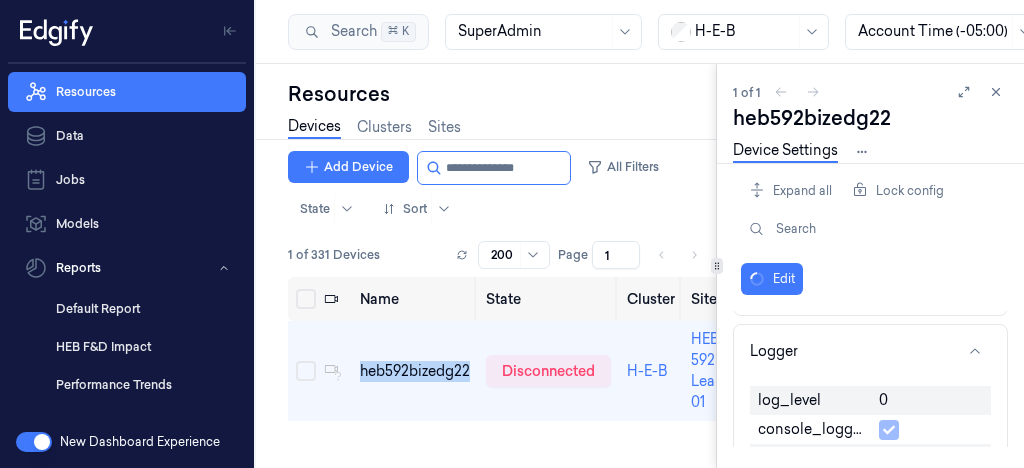 click on "Devices" at bounding box center [314, 127] 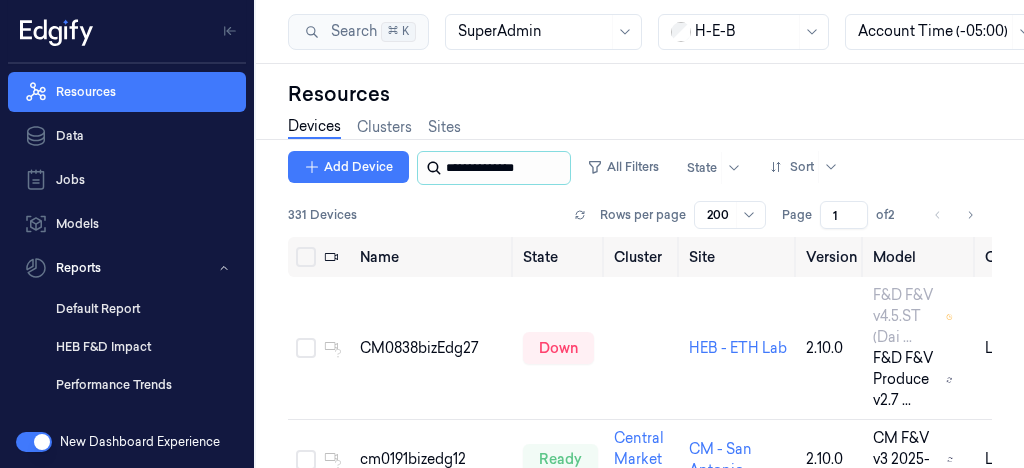 click at bounding box center [506, 168] 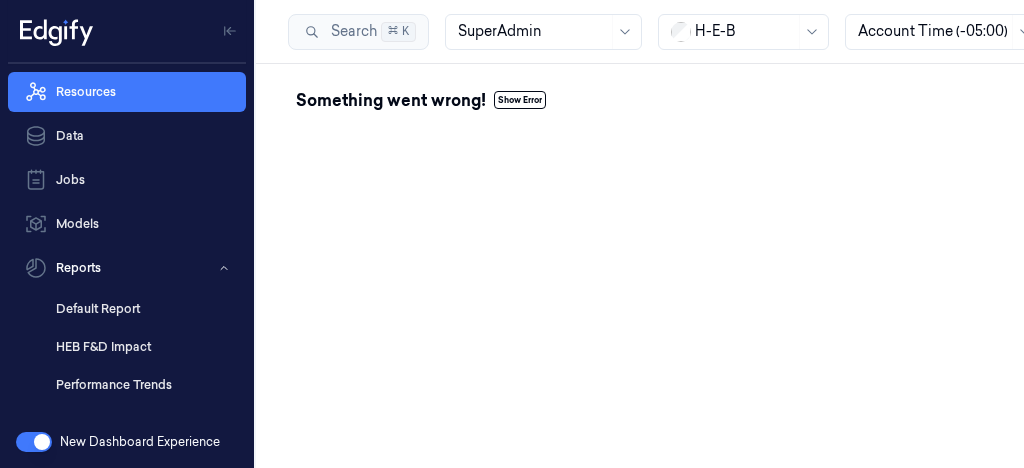 scroll, scrollTop: 0, scrollLeft: 70, axis: horizontal 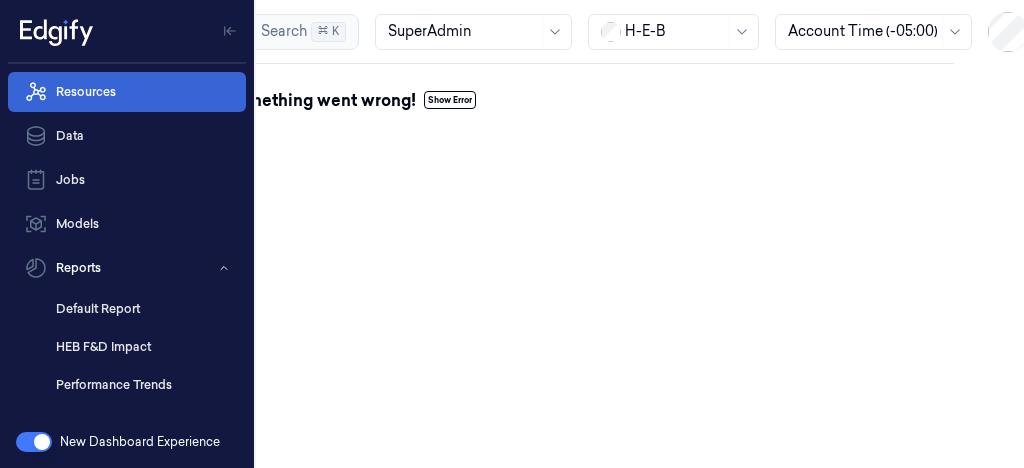 click on "Resources" at bounding box center (127, 92) 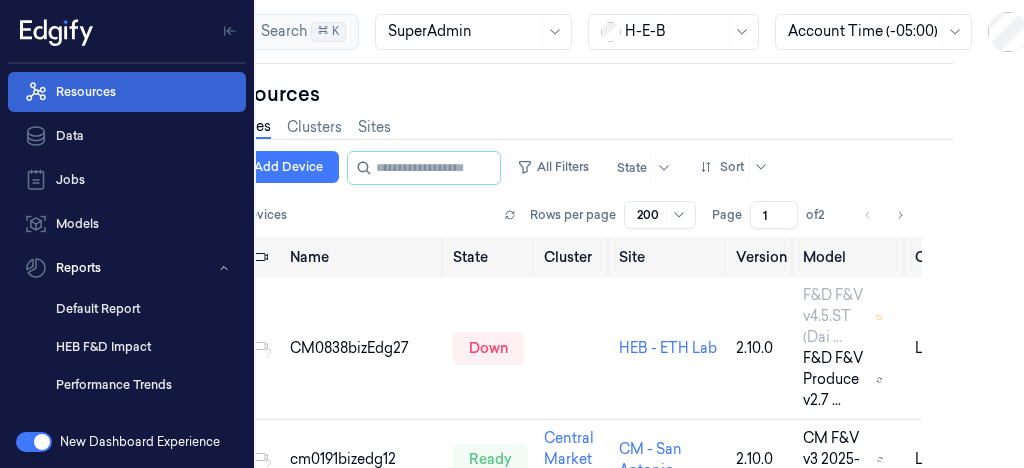 click on "Resources" at bounding box center (127, 92) 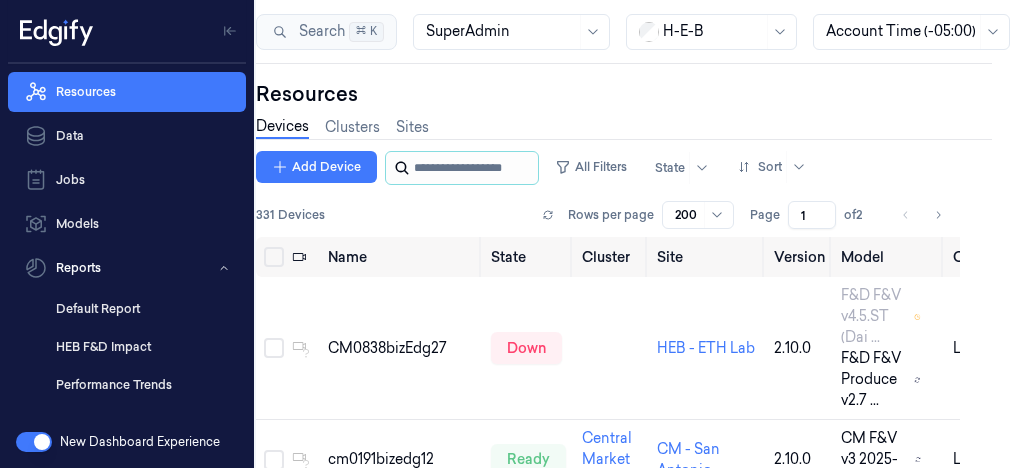 click at bounding box center [474, 168] 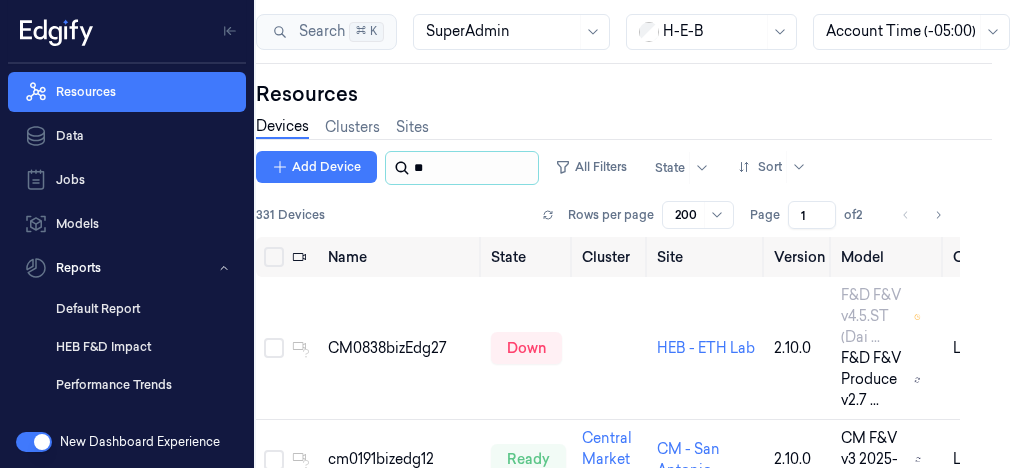 type on "*" 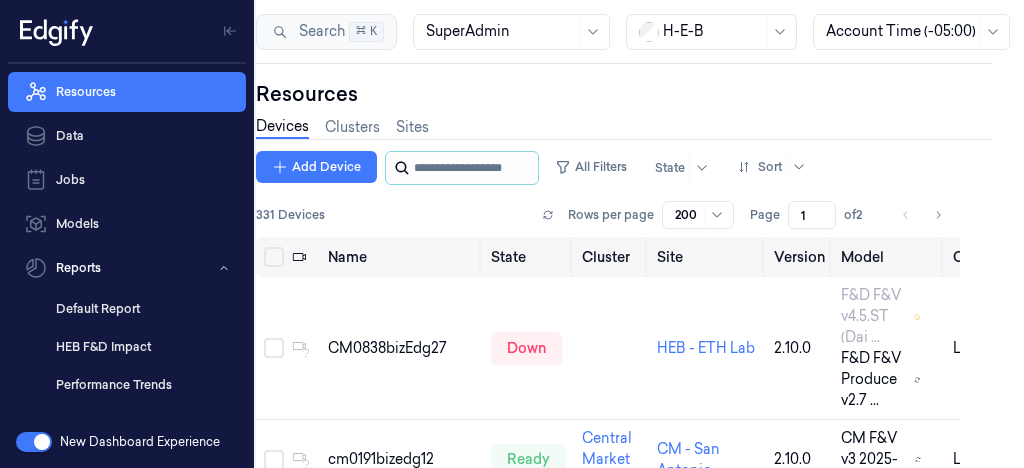 paste on "**********" 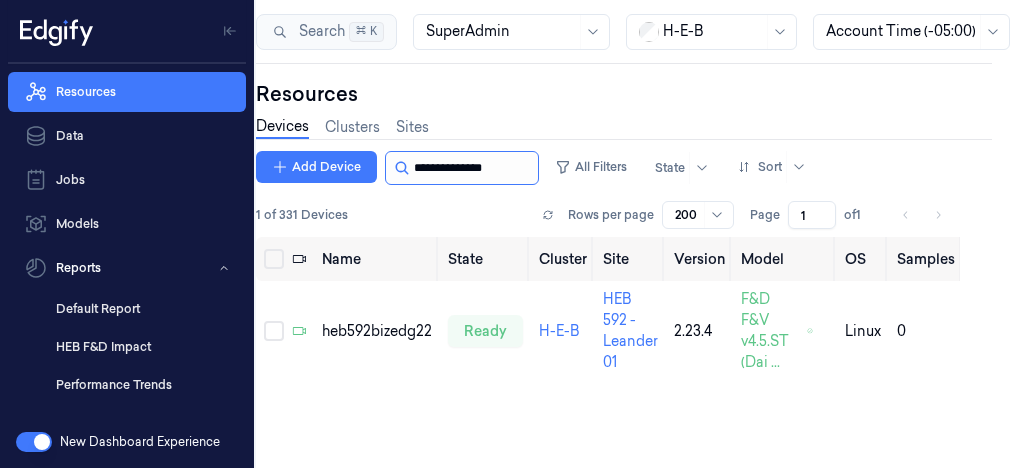 click at bounding box center [474, 168] 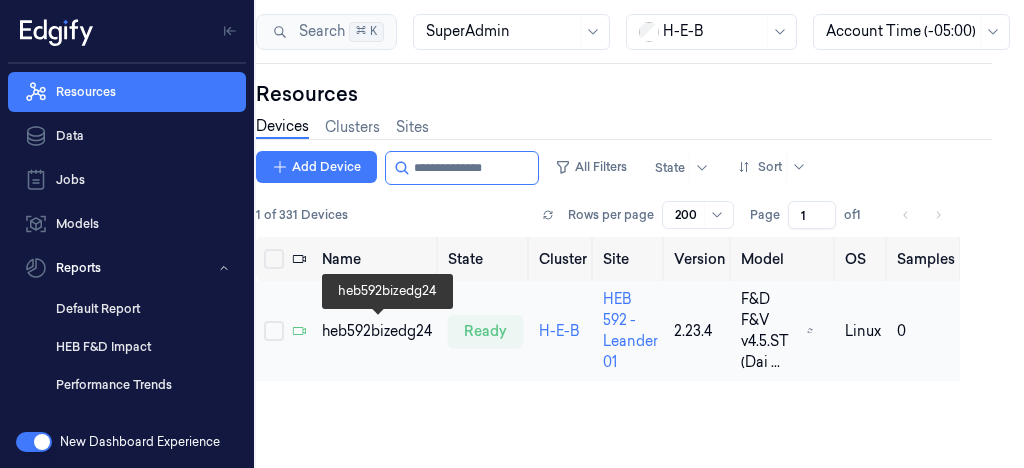 type on "**********" 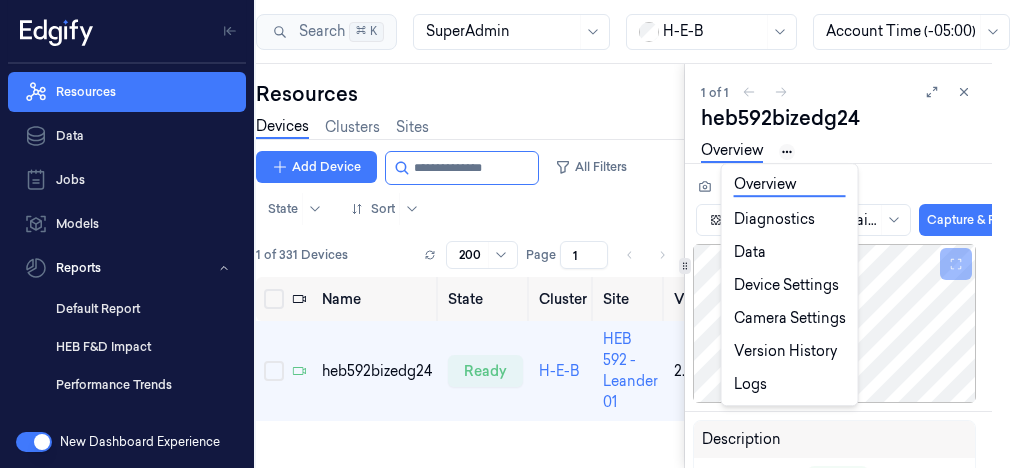 click on "Resources Data Jobs Models Reports Default Report HEB F&D Impact Performance Trends Analytics Hub Settings About Documentation New Dashboard Experience Search Search... ⌘ K SuperAdmin H-E-B Account Time (-05:00) Resources Devices Clusters Sites Add Device All Filters State Sort 1 of 331 Devices Rows per page 200 Page 1 of  1 Name State Cluster Site Version Model OS Samples Last Ping (-05:00) IP heb592bizedg24 ready H-E-B HEB 592 - Leander 01 2.23.4 F&D F&V v4.5.ST (Dai ... linux 0 06/08/[YEAR] [TIME] 10.59.22.24 1
of 1 heb592bizedg24 Overview Diagnostics Data Device Settings Camera Settings Version History Logs F&D F&V v4.5.ST (Daily) [YEAR]-08-03 16:30 [YEAR]-08-03 16:30 Auto Save Capture & Predict Description Device state Ready Site HEB 592 - Leander 01 Device cluster H-E-B First connected at (-05:00) 24/06/[YEAR] 13:53:11 Activation time (-05:00) 24/06/[YEAR] 19:00:00 Tags Last Keep Alive (-05:00) 06/08/[YEAR] 10:16:36 Connected since (-05:00) 06/08/[YEAR] 02:40:38 Agent Version 2.23.4 IP" at bounding box center (512, 234) 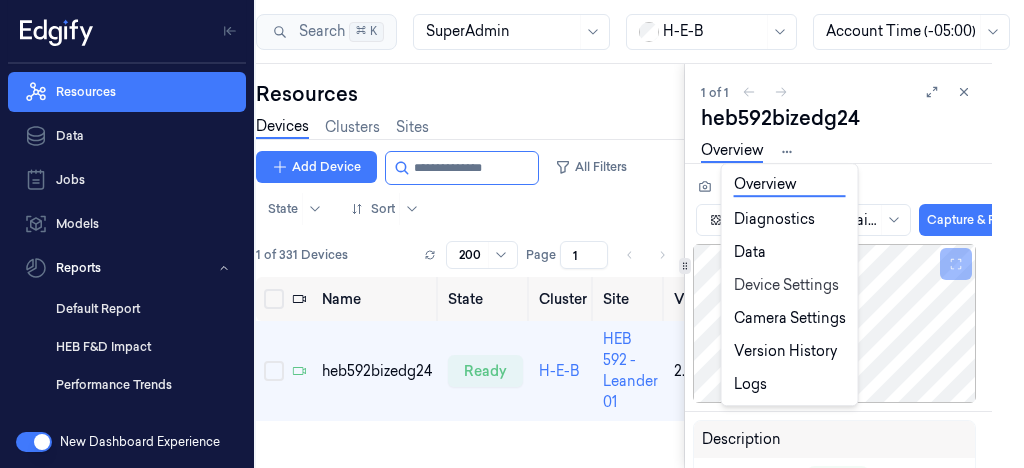 click on "Device Settings" at bounding box center (790, 285) 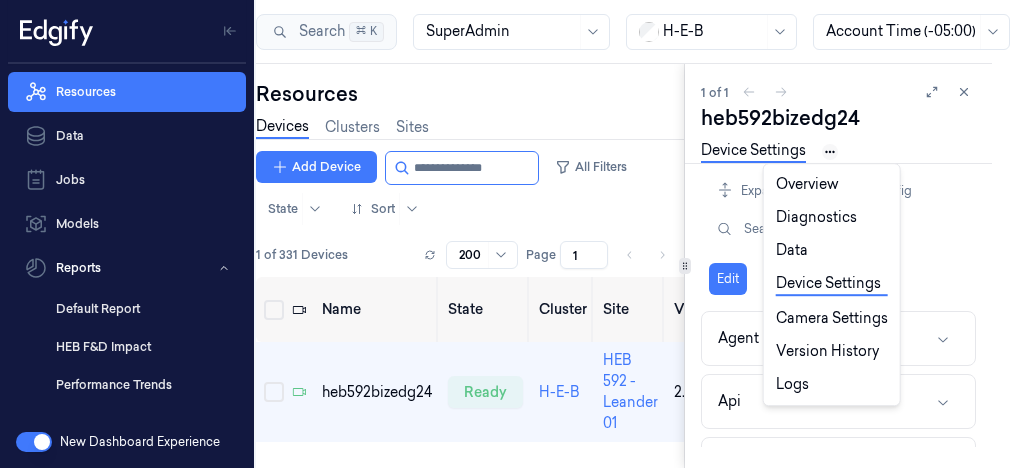 click on "Resources Data Jobs Models Reports Default Report HEB F&D Impact Performance Trends Analytics Hub Settings About Documentation New Dashboard Experience Search Search... ⌘ K SuperAdmin H-E-B Account Time (-05:00) Resources Devices Clusters Sites Add Device All Filters State Sort 1 of 331 Devices Rows per page 200 Page 1 of  1 Name State Cluster Site Version Model OS Samples Last Ping (-05:00) IP heb592bizedg24 ready H-E-B HEB 592 - Leander 01 2.23.4 F&D F&V v4.5.ST (Dai ... linux 0 [DATE] [TIME] [IP_ADDRESS] 1
of 1 heb592bizedg24 Overview Diagnostics Data Device Settings Camera Settings Version History Logs Expand all Lock config Search Edit Agent Api Analytics VideoStream Database DataManager Predictor NonScanDetector DeviceManager Logger Training VideoRecording Publish Webhooks Mqtt
Overview Diagnostics Data Device Settings Camera Settings Version History Logs" at bounding box center [512, 234] 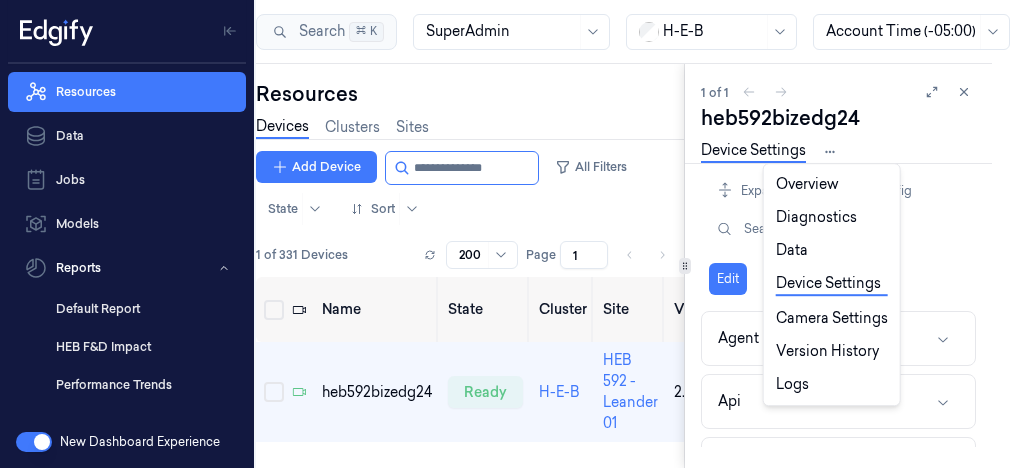 click on "Device Settings" at bounding box center (832, 284) 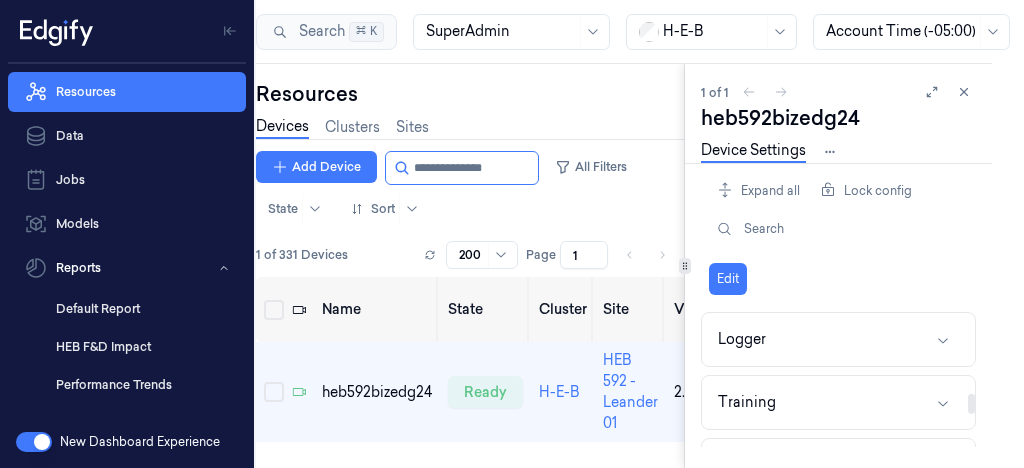 scroll, scrollTop: 569, scrollLeft: 0, axis: vertical 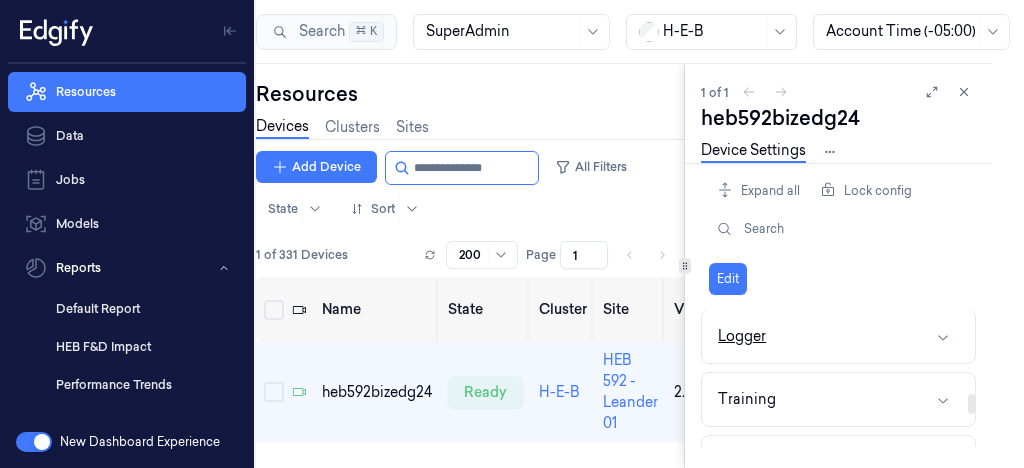 click on "Logger" at bounding box center (838, 336) 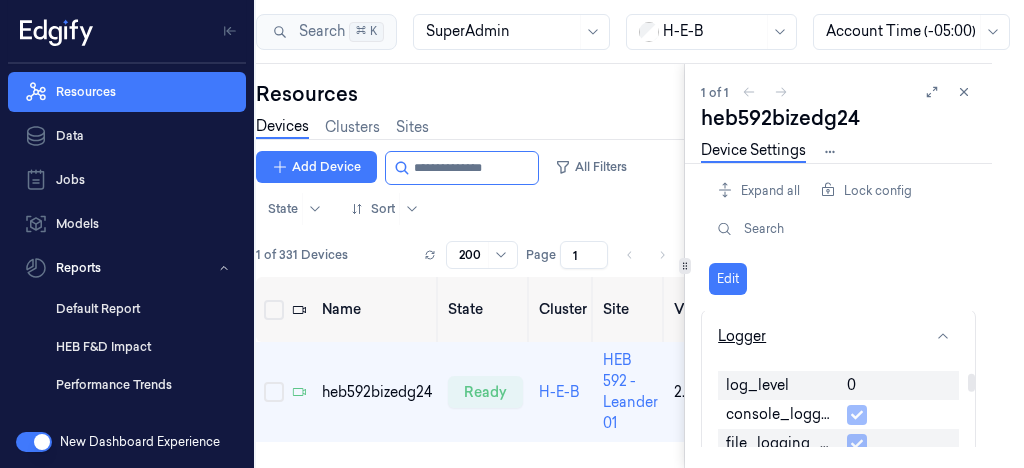 scroll, scrollTop: 585, scrollLeft: 0, axis: vertical 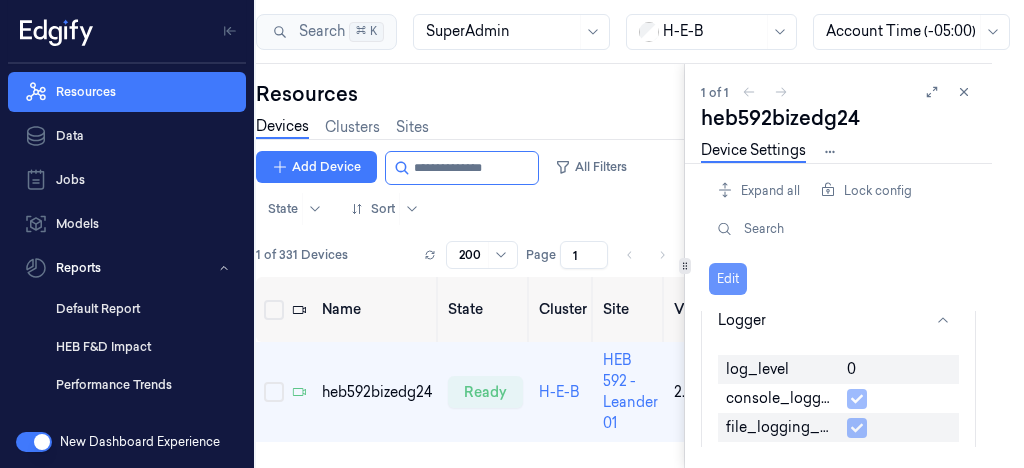 click on "Edit" at bounding box center [728, 279] 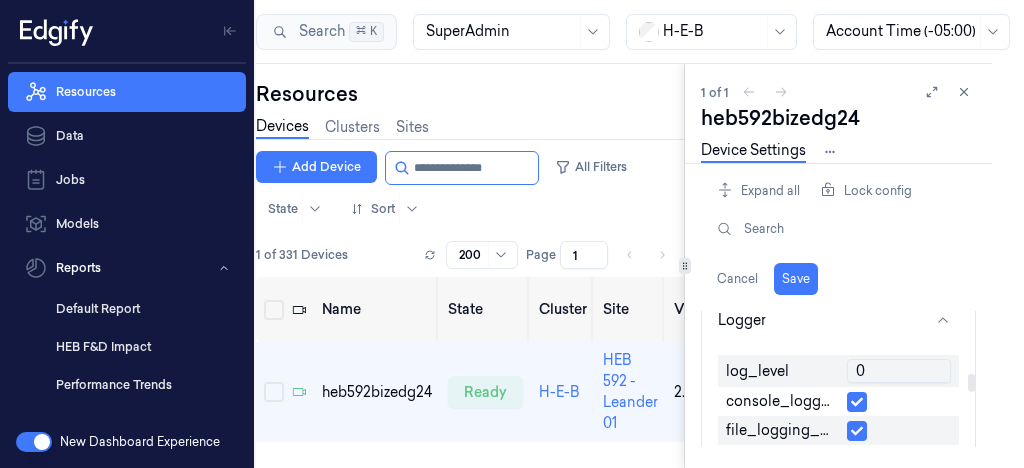 click on "0" at bounding box center [899, 371] 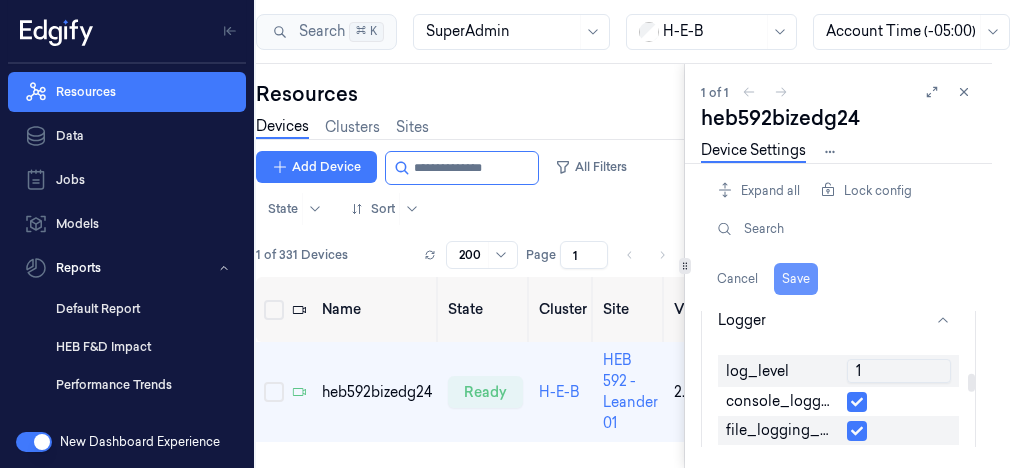 type on "1" 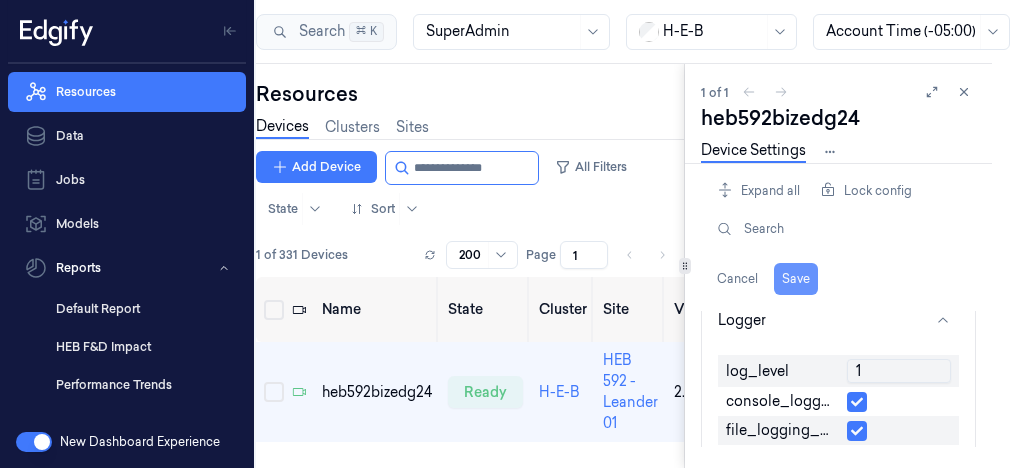 click on "Save" at bounding box center [796, 279] 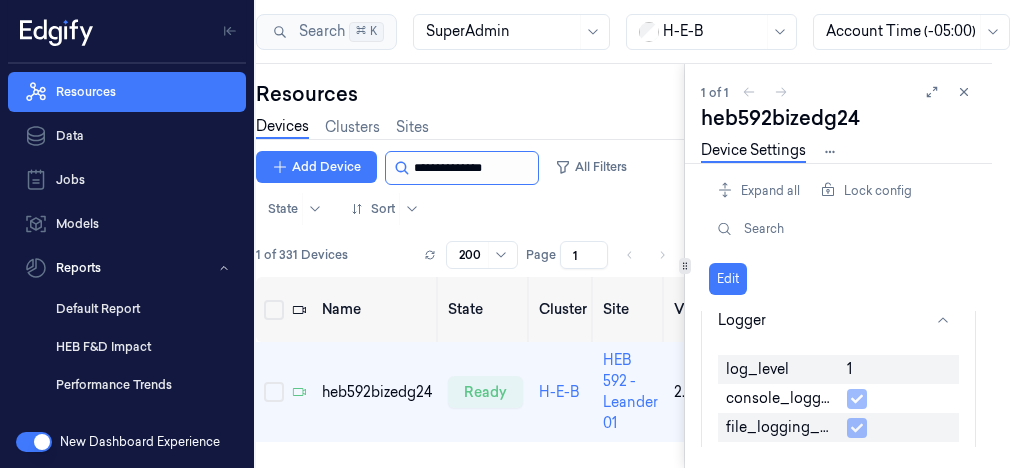 click at bounding box center [474, 168] 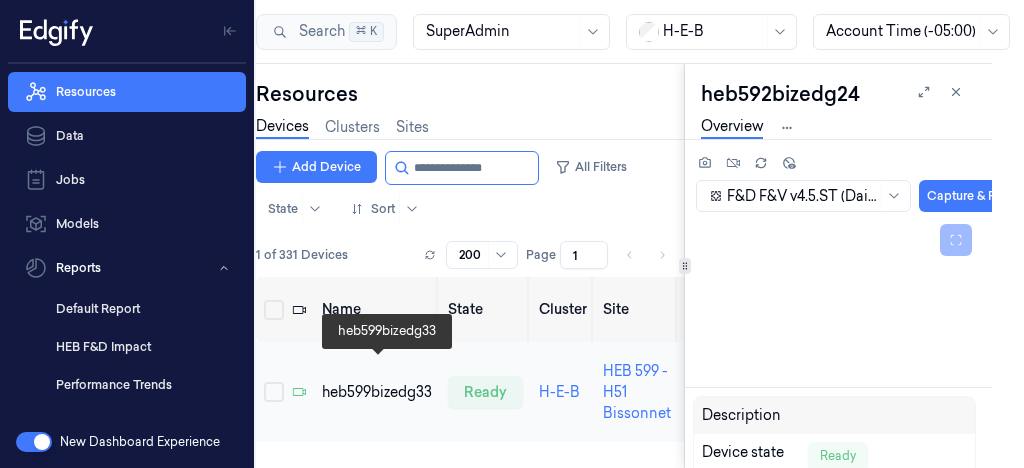 type on "**********" 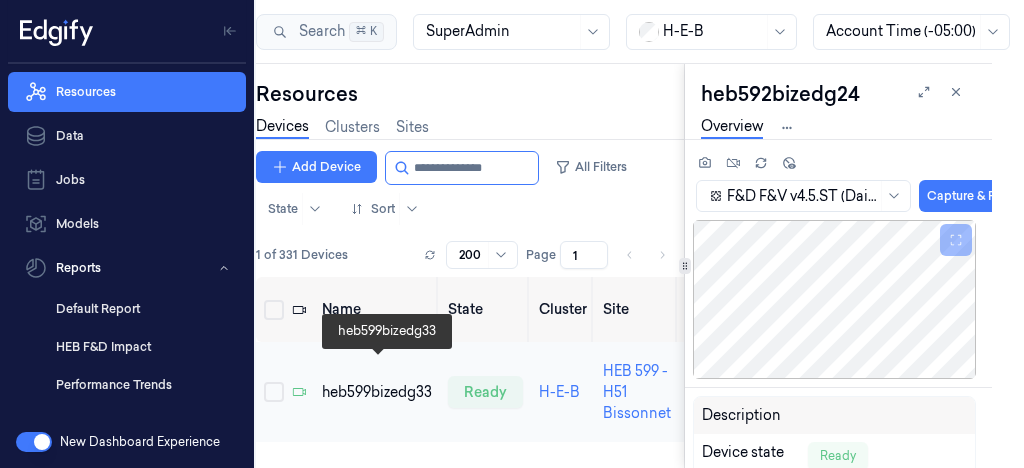 click on "heb599bizedg33" at bounding box center (377, 392) 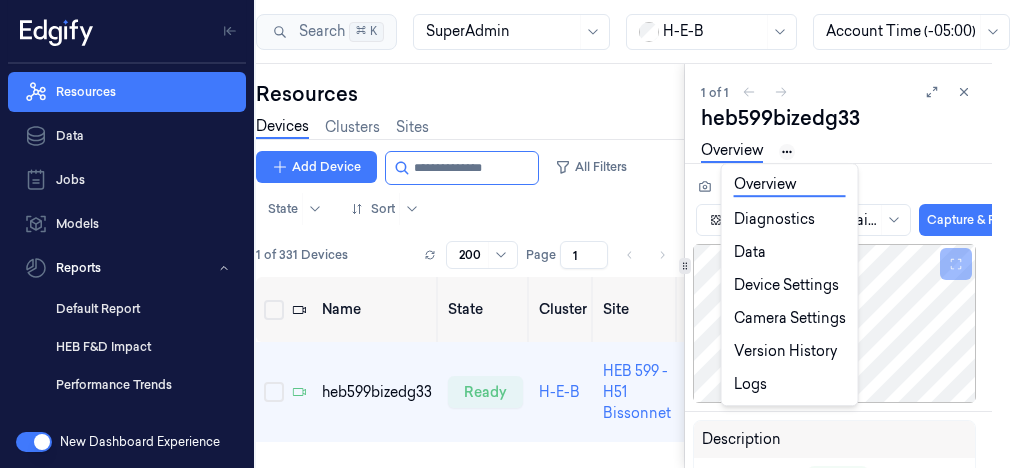 click on "Resources Data Jobs Models Reports Default Report HEB F&D Impact Performance Trends Analytics Hub Settings About Documentation New Dashboard Experience Search Search... ⌘ K SuperAdmin H-E-B Account Time (-05:00) Resources Devices Clusters Sites Add Device All Filters State Sort 1 of 331 Devices Rows per page 200 Page 1 of  1 Name State Cluster Site Version Model OS Samples Last Ping (-05:00) IP heb599bizedg33 ready H-E-B HEB 599 - H51 Bissonnet 2.23.4 F&D F&V v4.5.ST (Dai ... linux 0 06/08/[YEAR] [TIME] 10.59.92.33 1
of 1 heb599bizedg33 Overview Diagnostics Data Device Settings Camera Settings Version History Logs F&D F&V v4.5.ST (Daily) [YEAR]-08-03 16:30 [YEAR]-08-03 16:30 Auto Save Capture & Predict Description Device state Ready Site HEB 599 - H51 Bissonnet Device cluster H-E-B First connected at (-05:00) 02/07/[YEAR] 10:56:33 Activation time (-05:00) Pick a date Tags Last Keep Alive (-05:00) 06/08/[YEAR] 10:26:50 Connected since (-05:00) 06/08/[YEAR] 01:36:51 Agent Version 2.23.4 IP OS" at bounding box center (512, 234) 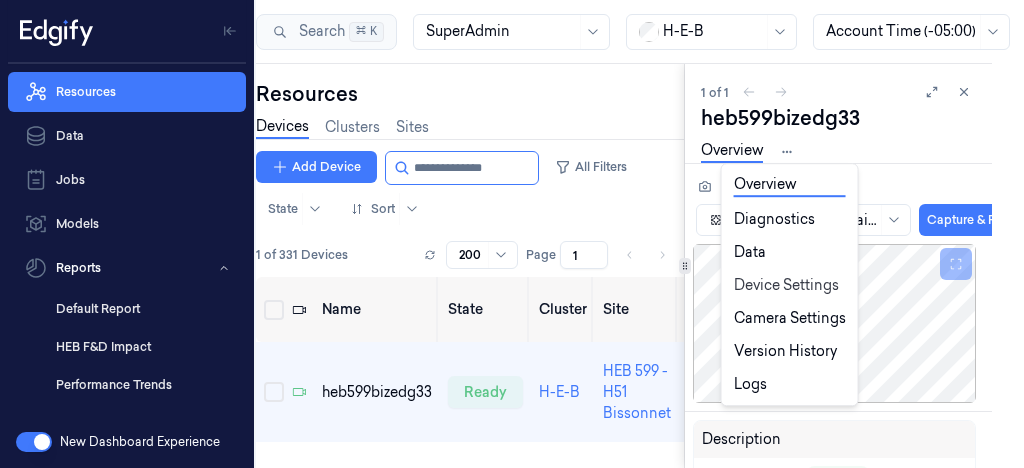 click on "Device Settings" at bounding box center (790, 285) 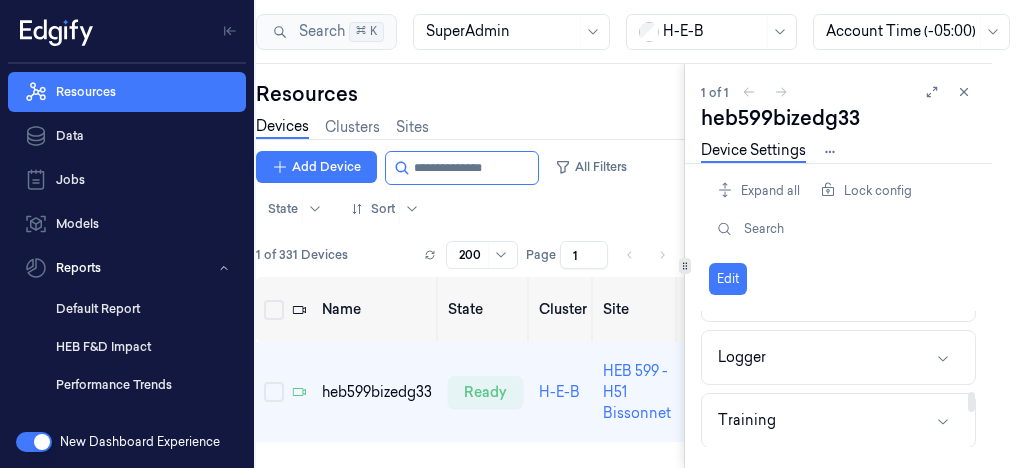 scroll, scrollTop: 556, scrollLeft: 0, axis: vertical 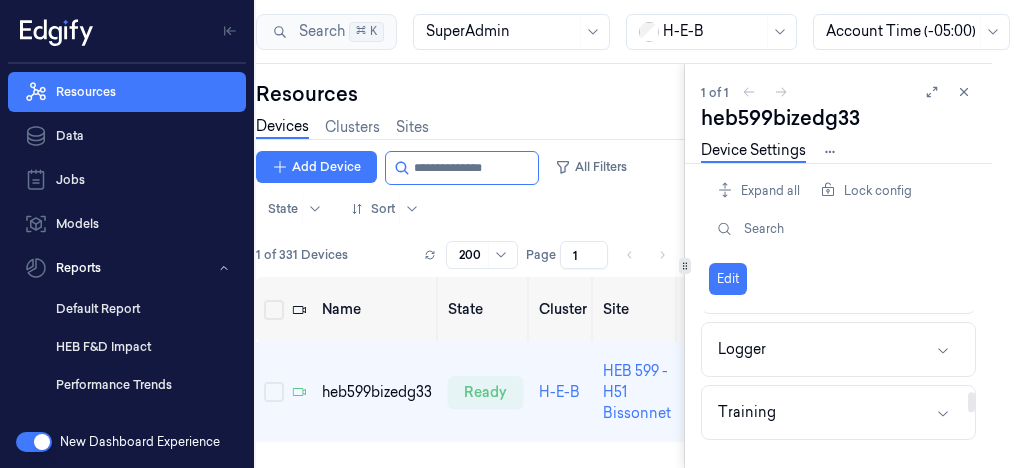 click on "Logger" at bounding box center [838, 349] 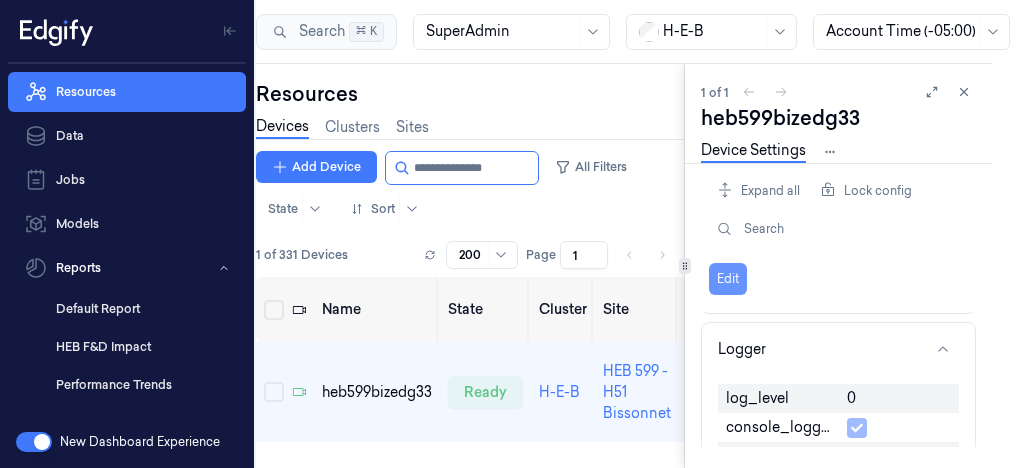 click on "Edit" at bounding box center (728, 279) 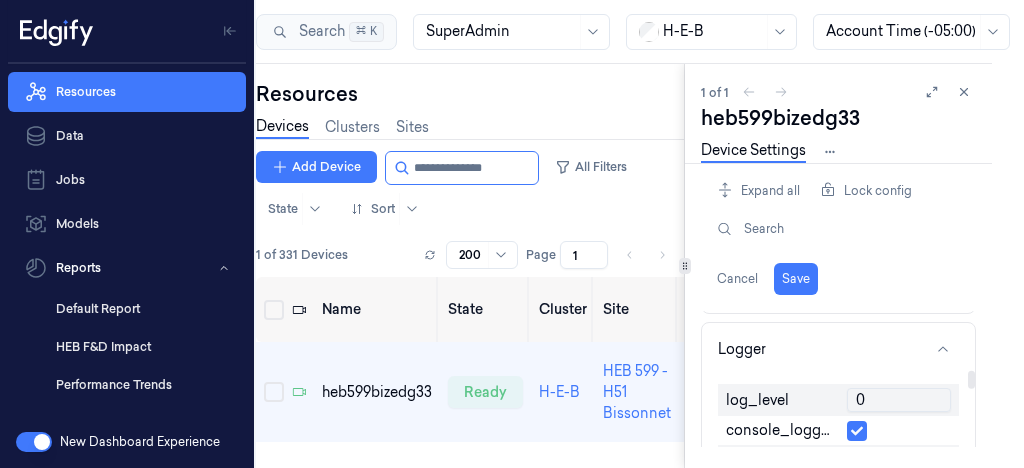 click on "0" at bounding box center [899, 400] 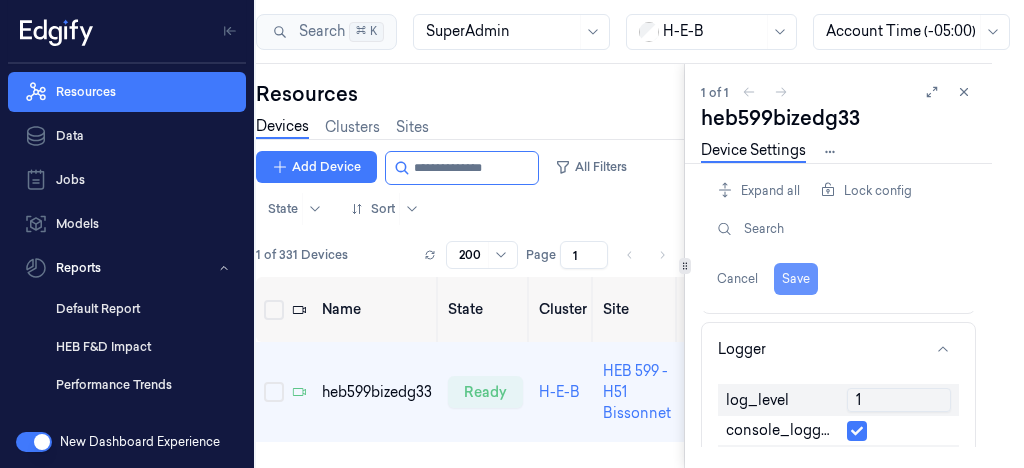 type on "1" 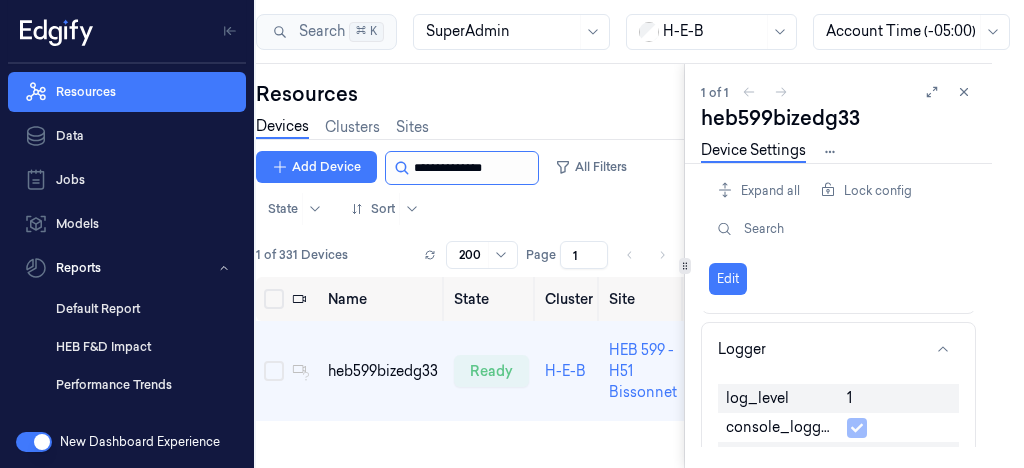 click at bounding box center [474, 168] 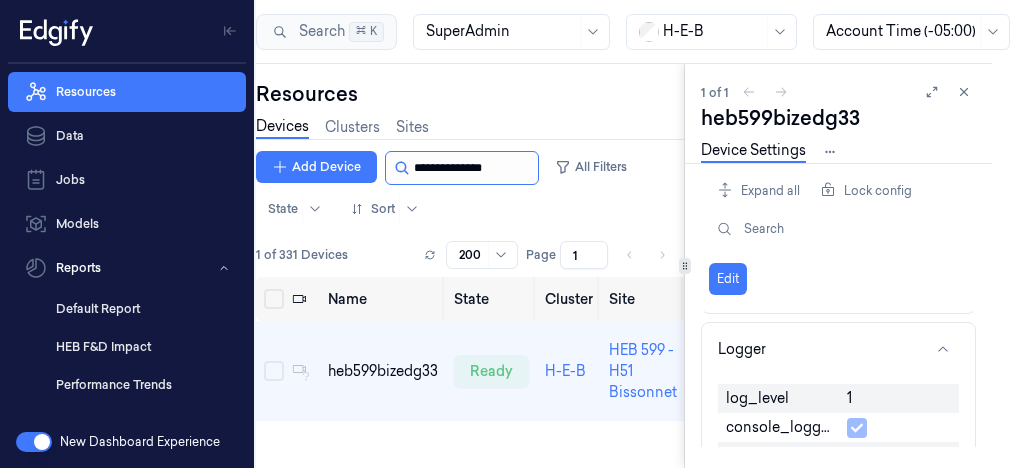 type on "**********" 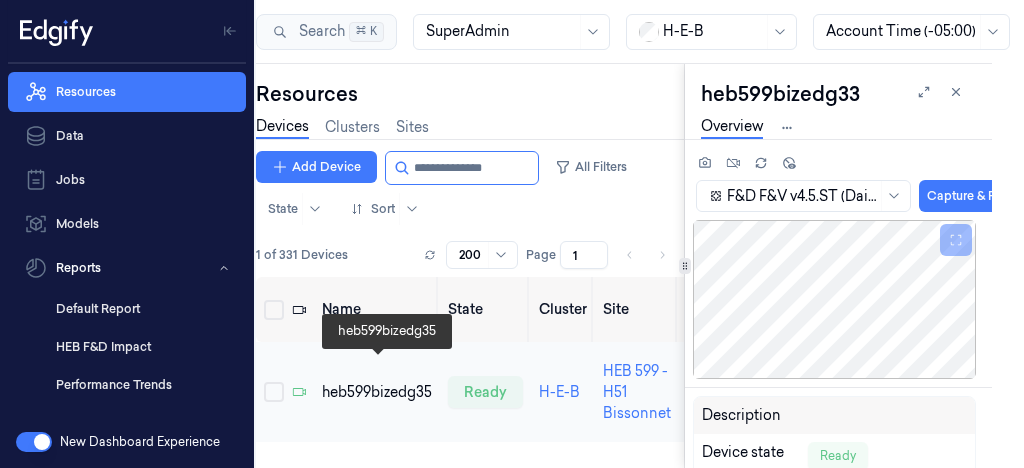 click on "heb599bizedg35" at bounding box center (377, 392) 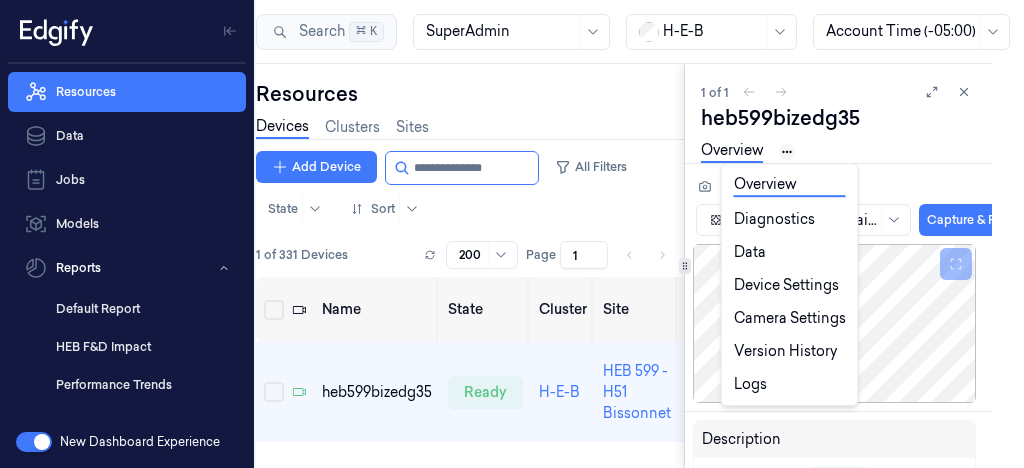 click on "Resources Data Jobs Models Reports Default Report HEB F&D Impact Performance Trends Analytics Hub Settings About Documentation New Dashboard Experience Search Search... ⌘ K SuperAdmin H-E-B Account Time (-05:00) Resources Devices Clusters Sites Add Device All Filters State Sort 1 of 331 Devices Rows per page 200 Page 1 of  1 Name State Cluster Site Version Model OS Samples Last Ping (-05:00) IP heb599bizedg35 ready H-E-B HEB 599 - H51 Bissonnet 2.23.4 F&D F&V v4.5.ST (Dai ... linux 0 06/08/[YEAR] [TIME] 10.59.92.35 1
of 1 heb599bizedg35 Overview Diagnostics Data Device Settings Camera Settings Version History Logs F&D F&V v4.5.ST (Daily) [YEAR]-08-03 16:30 [YEAR]-08-03 16:30 Auto Save Capture & Predict Description Device state Ready Site HEB 599 - H51 Bissonnet Device cluster H-E-B First connected at (-05:00) 02/07/[YEAR] 13:30:57 Activation time (-05:00) Pick a date Tags Last Keep Alive (-05:00) 06/08/[YEAR] 10:26:18 Connected since (-05:00) 06/08/[YEAR] 02:40:20 Agent Version 2.23.4 IP OS" at bounding box center [512, 234] 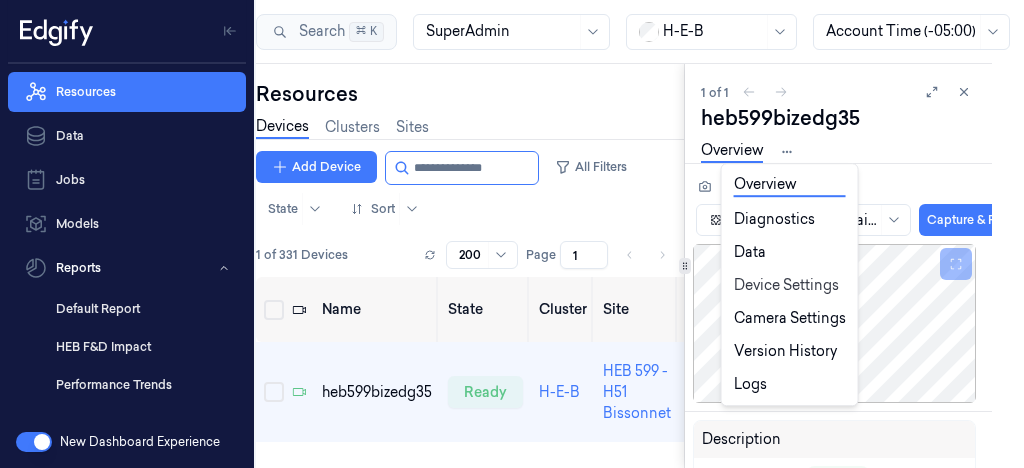 click on "Device Settings" at bounding box center (790, 285) 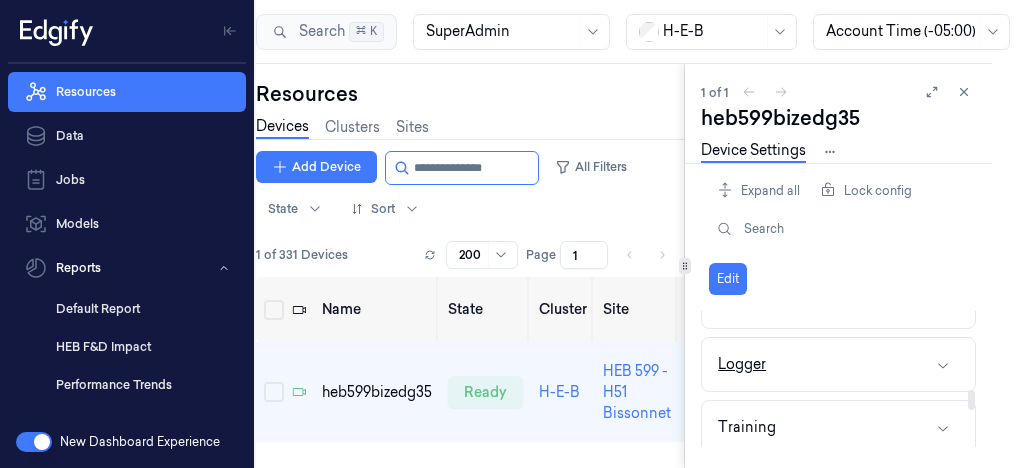 scroll, scrollTop: 542, scrollLeft: 0, axis: vertical 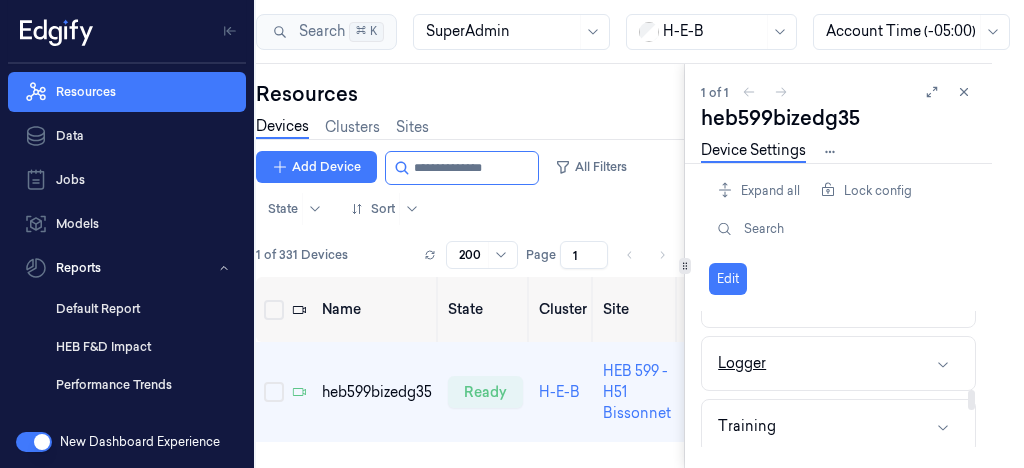 click on "Logger" at bounding box center (838, 363) 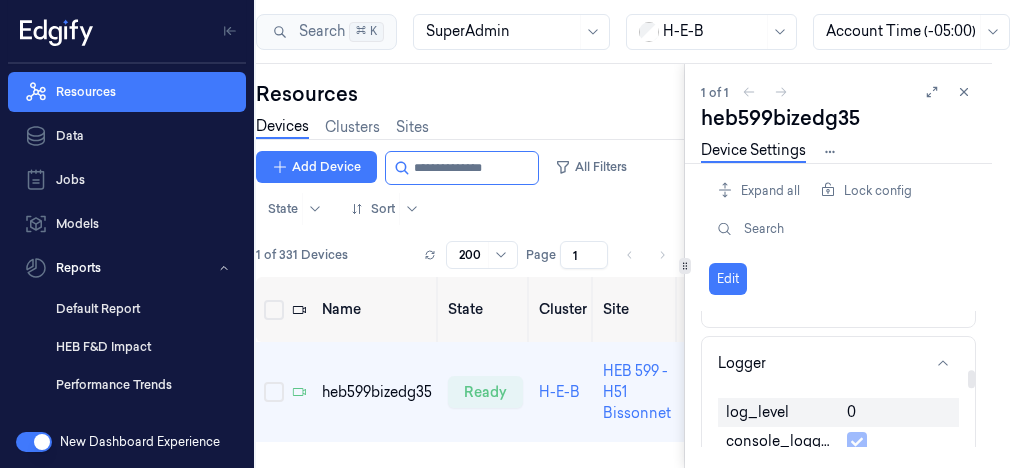 drag, startPoint x: 772, startPoint y: 362, endPoint x: 836, endPoint y: 384, distance: 67.6757 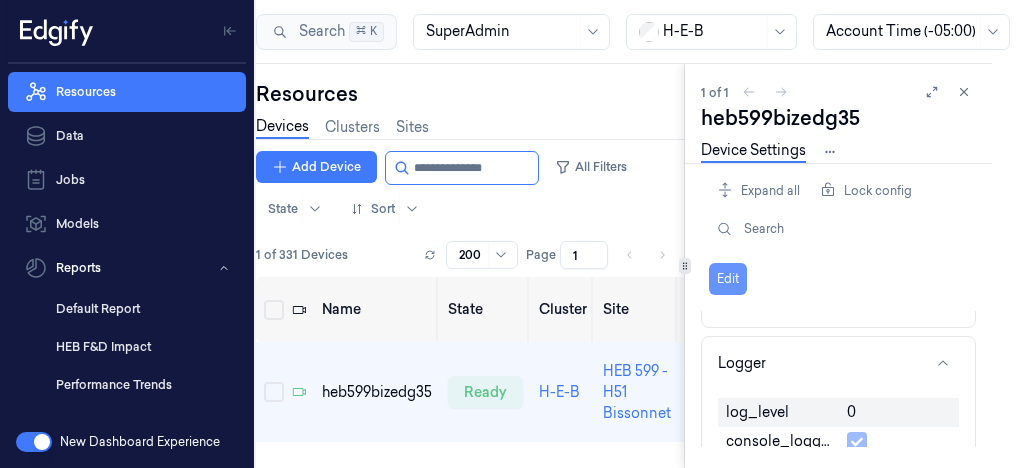 click on "Edit" at bounding box center [728, 279] 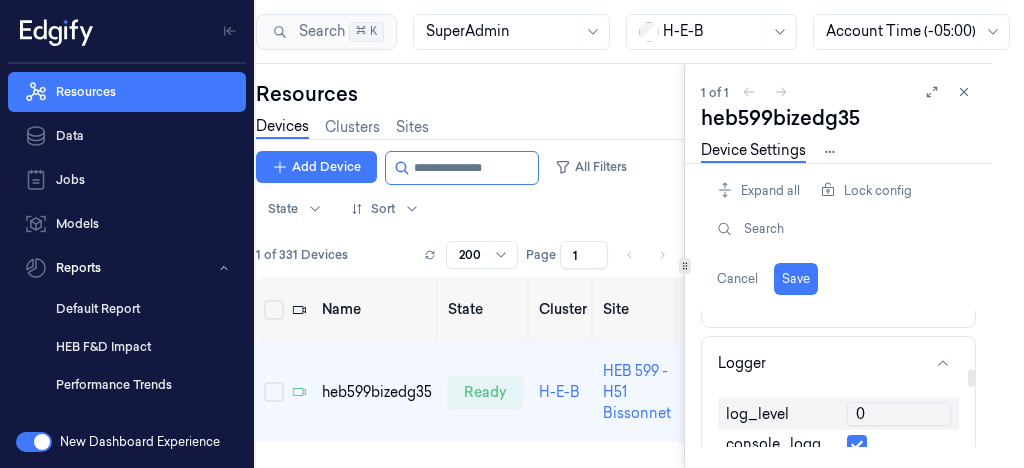 click on "0" at bounding box center [899, 414] 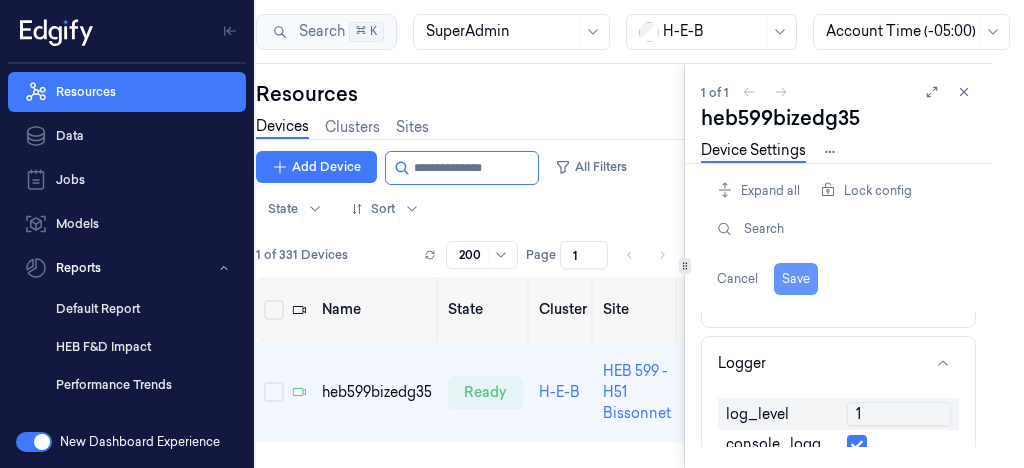 type on "1" 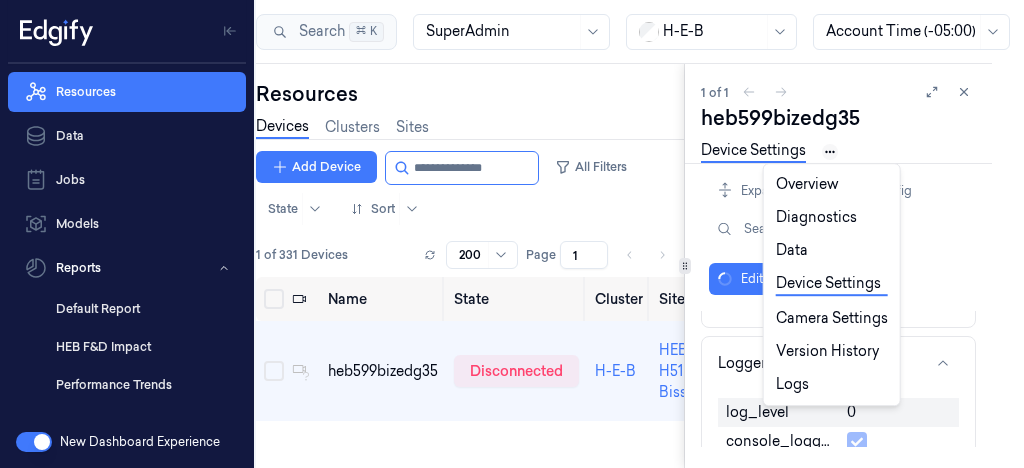 click on "Resources Data Jobs Models Reports Default Report HEB F&D Impact Performance Trends Analytics Hub Settings About Documentation New Dashboard Experience Search Search... ⌘ K SuperAdmin H-E-B Account Time (-05:00) Resources Devices Clusters Sites Add Device All Filters State Sort 1 of 331 Devices Rows per page 200 Page 1 of  1 Name State Cluster Site Version Model OS Samples Last Ping (-05:00) IP heb599bizedg35 disconnected H-E-B HEB 599 - H51 Bissonnet 2.23.4 F&D F&V v4.5.ST (Dai ... linux 0 [DATE] [TIME] [IP_ADDRESS] 1
of 1 heb599bizedg35 Overview Diagnostics Data Device Settings Camera Settings Version History Logs Expand all Lock config Search Edit Agent Api Analytics VideoStream Database DataManager Predictor NonScanDetector DeviceManager Logger log_level 0 console_logging_enabled file_logging_enabled directory logs Filename agent.log max_file_size 20 max_backups 15 max_age 30 emitted_log_level 1 Training VideoRecording Publish Webhooks Mqtt
Overview Diagnostics Data" at bounding box center [512, 234] 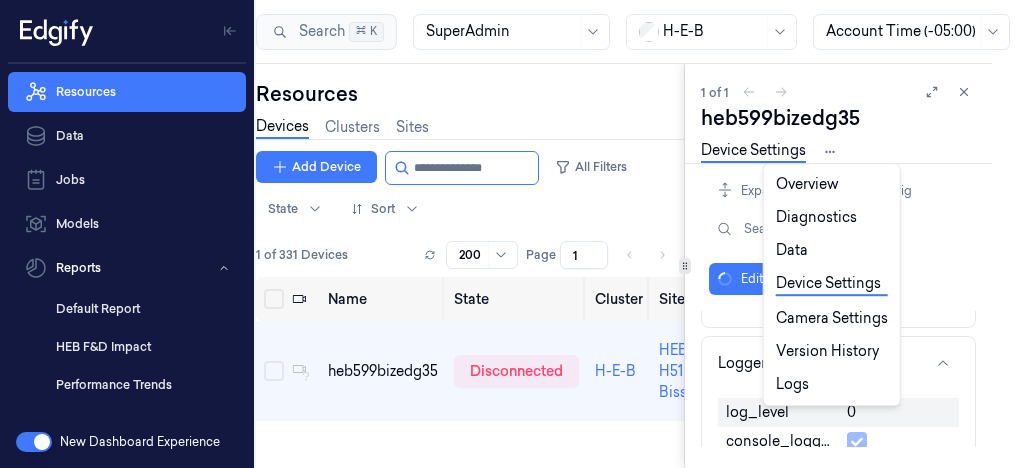 click on "Resources Data Jobs Models Reports Default Report HEB F&D Impact Performance Trends Analytics Hub Settings About Documentation New Dashboard Experience Search Search... ⌘ K SuperAdmin H-E-B Account Time (-05:00) Resources Devices Clusters Sites Add Device All Filters State Sort 1 of 331 Devices Rows per page 200 Page 1 of  1 Name State Cluster Site Version Model OS Samples Last Ping (-05:00) IP heb599bizedg35 disconnected H-E-B HEB 599 - H51 Bissonnet 2.23.4 F&D F&V v4.5.ST (Dai ... linux 0 [DATE] [TIME] [IP_ADDRESS] 1
of 1 heb599bizedg35 Overview Diagnostics Data Device Settings Camera Settings Version History Logs Expand all Lock config Search Edit Agent Api Analytics VideoStream Database DataManager Predictor NonScanDetector DeviceManager Logger log_level 0 console_logging_enabled file_logging_enabled directory logs Filename agent.log max_file_size 20 max_backups 15 max_age 30 emitted_log_level 1 Training VideoRecording Publish Webhooks Mqtt
Overview Diagnostics Data" at bounding box center (512, 234) 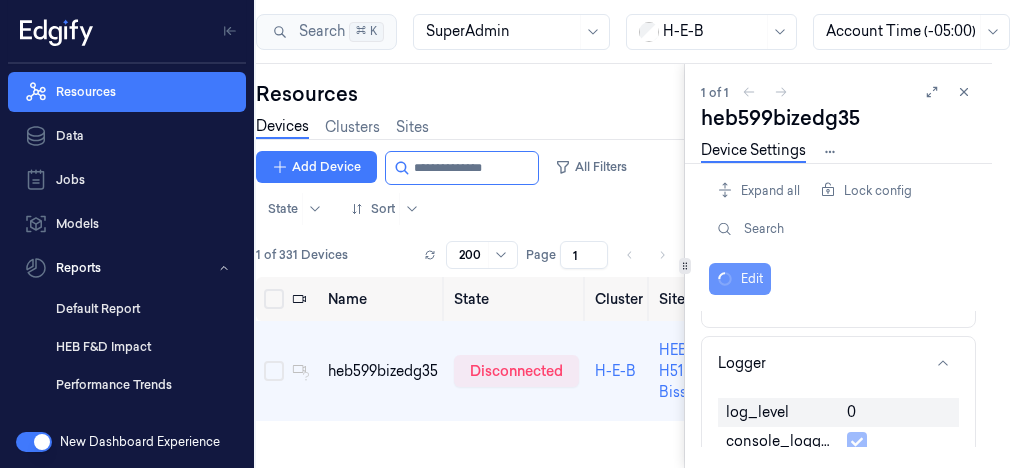 click on "Edit" at bounding box center (740, 279) 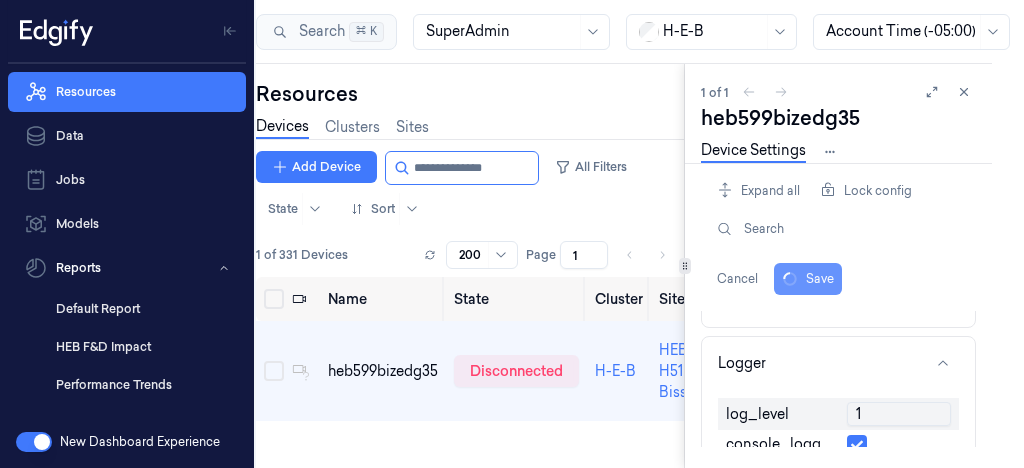 click on "Save" at bounding box center (808, 279) 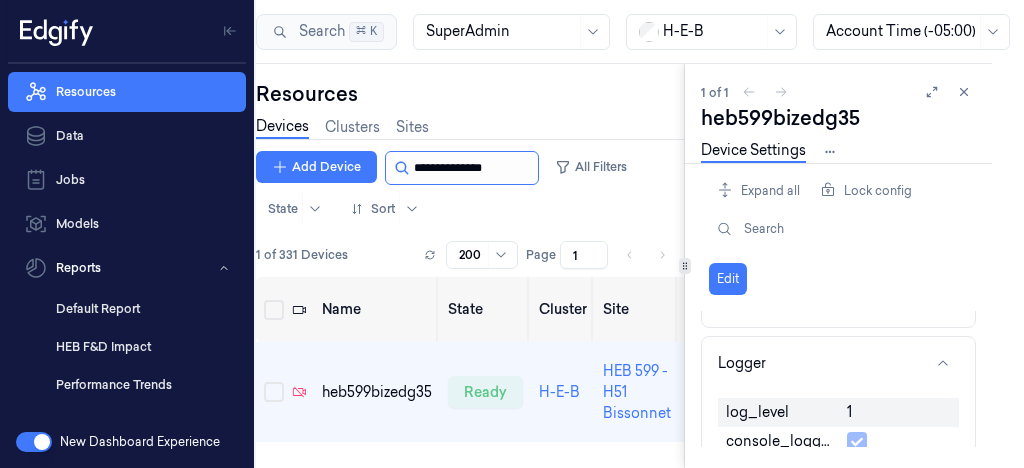 click at bounding box center (474, 168) 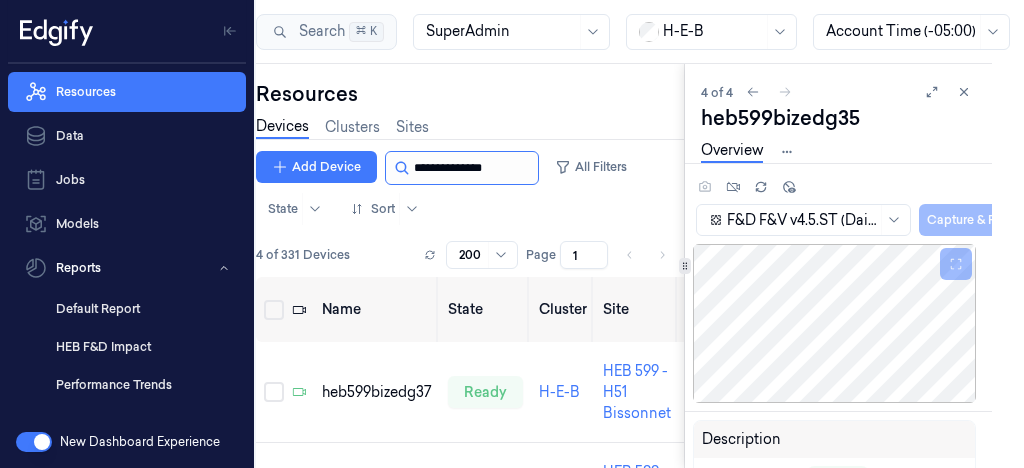 scroll, scrollTop: 54, scrollLeft: 0, axis: vertical 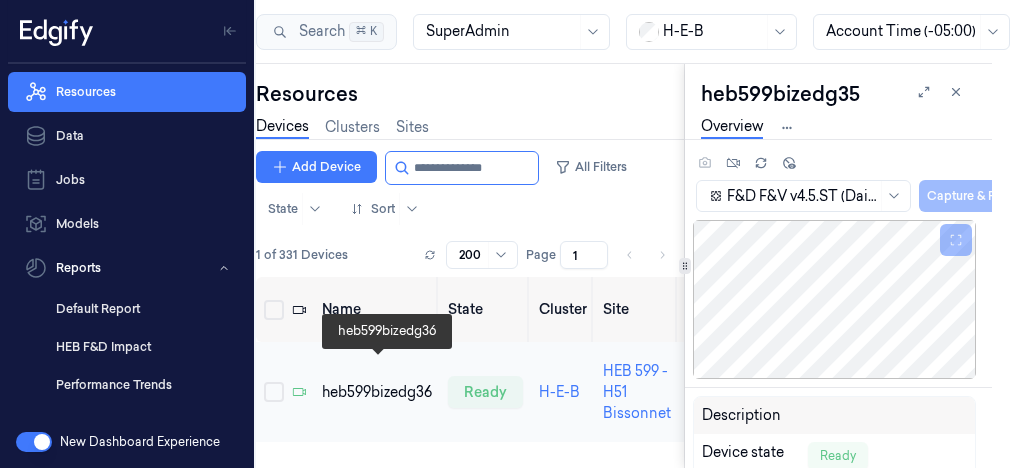type on "**********" 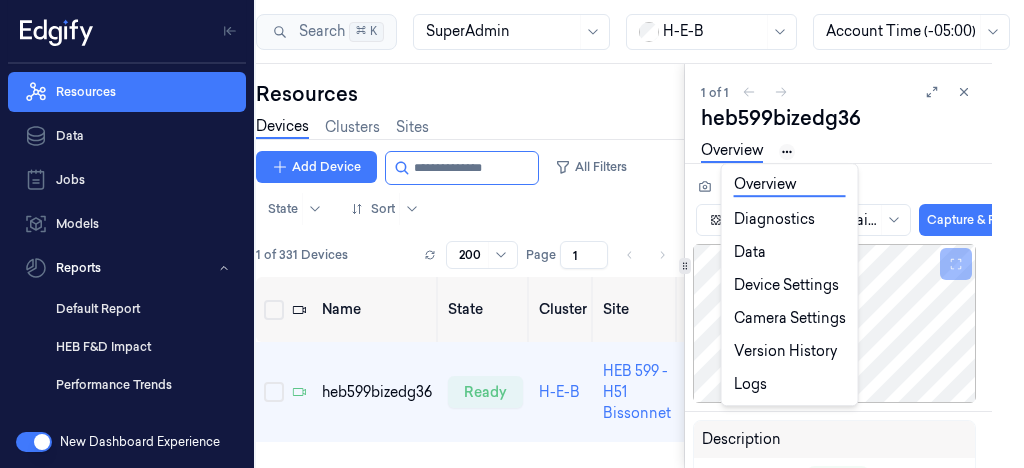 click on "Resources Data Jobs Models Reports Default Report HEB F&D Impact Performance Trends Analytics Hub Settings About Documentation New Dashboard Experience Search Search... ⌘ K SuperAdmin H-E-B Account Time (-05:00) Resources Devices Clusters Sites Add Device All Filters State Sort 1 of 331 Devices Rows per page 200 Page 1 of  1 Name State Cluster Site Version Model OS Samples Last Ping (-05:00) IP heb599bizedg36 ready H-E-B HEB 599 - H51 Bissonnet 2.23.4 F&D F&V v4.5.ST (Dai ... linux 0 [DATE] [TIME] [IP_ADDRESS] 1
of 1 heb599bizedg36 Overview Diagnostics Data Device Settings Camera Settings Version History Logs F&D F&V v4.5.ST (Daily) 2025-08-03 16:30 2025-08-03 16:30 Auto Save Capture & Predict Description Device state Ready Site HEB 599 - H51 Bissonnet Device cluster H-E-B First connected at (-05:00) [DATE] [TIME] Activation time (-05:00) [DATE] [TIME] Tags Last Keep Alive (-05:00) [DATE] [TIME] Connected since (-05:00) [DATE] [TIME] Agent Version 2.23.4 IP OS" at bounding box center [512, 234] 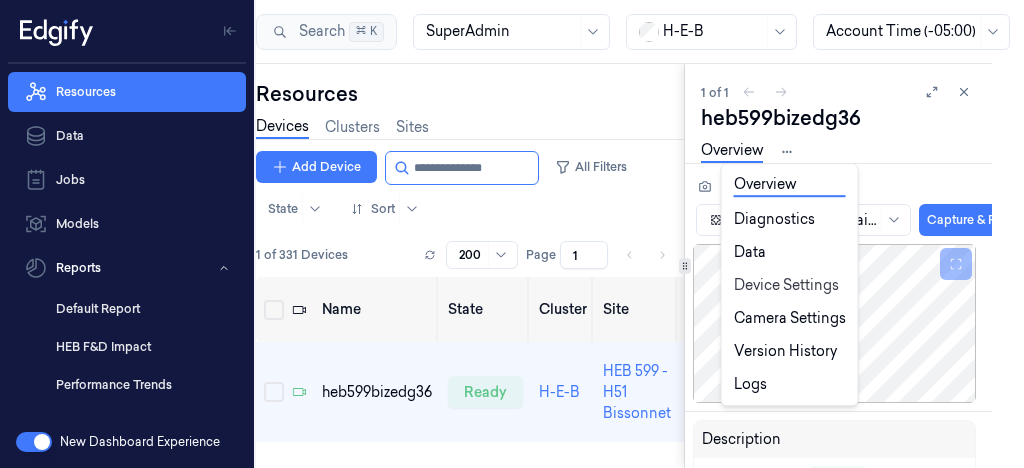 click on "Device Settings" at bounding box center (790, 285) 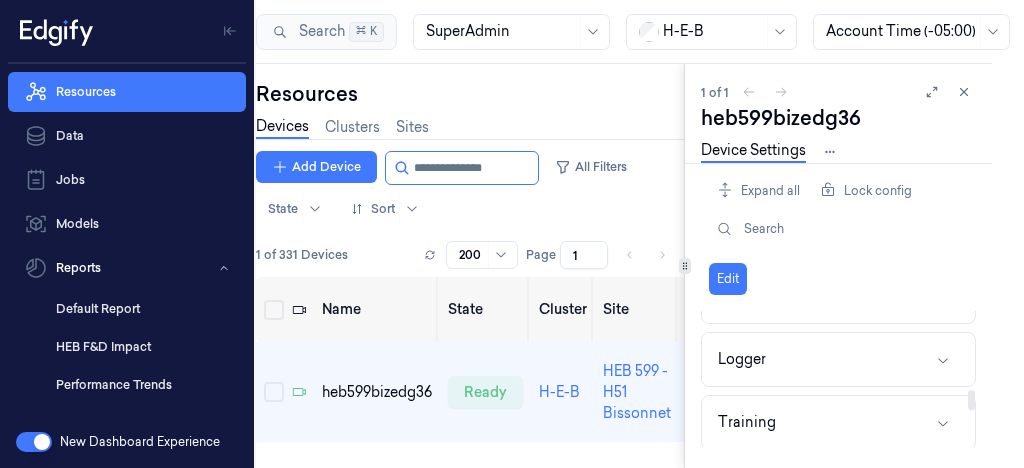 scroll, scrollTop: 554, scrollLeft: 0, axis: vertical 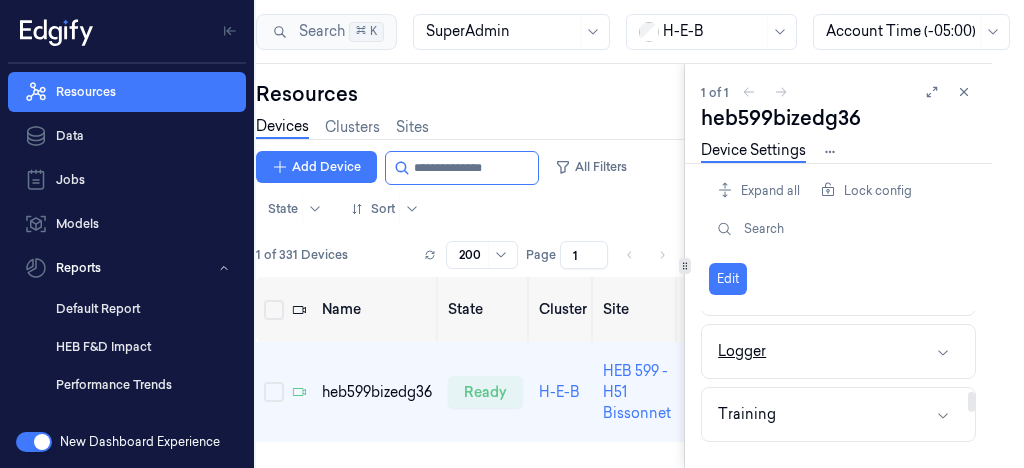 click on "Logger" at bounding box center [838, 351] 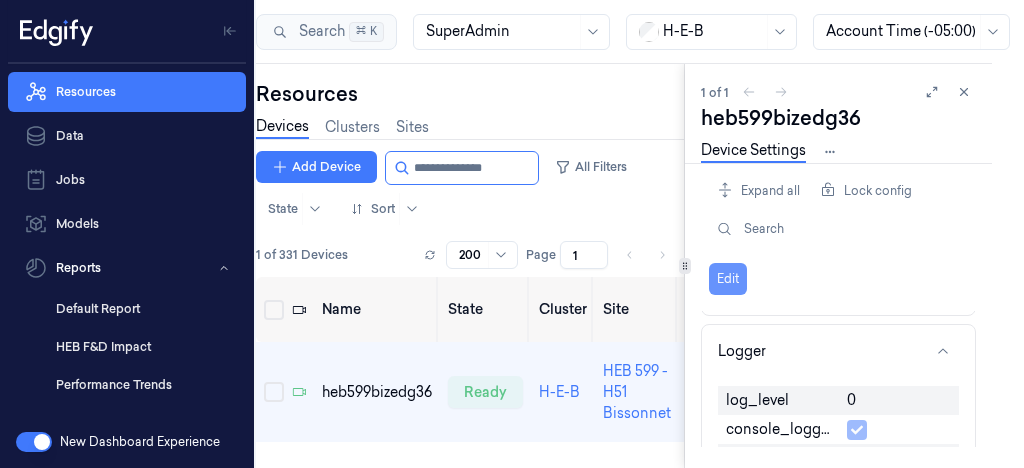 click on "Edit" at bounding box center (728, 279) 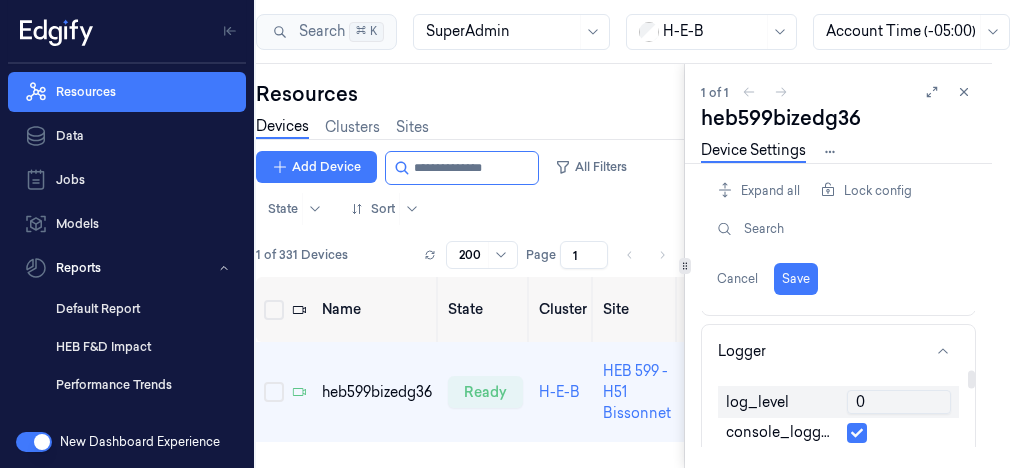 click on "0" at bounding box center [899, 402] 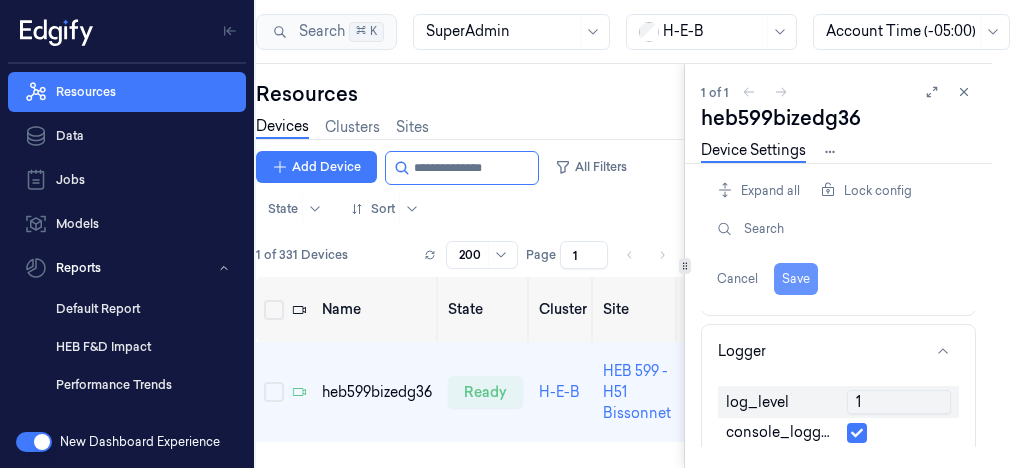 type on "1" 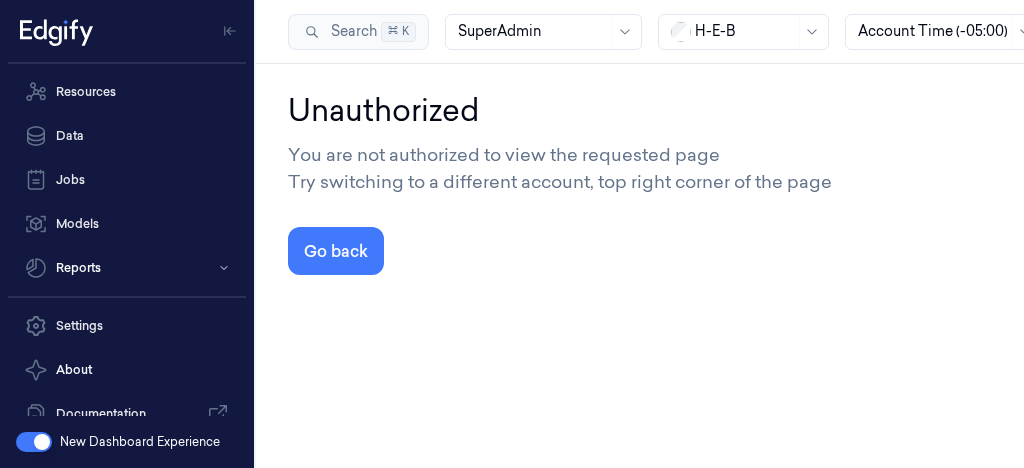 scroll, scrollTop: 0, scrollLeft: 0, axis: both 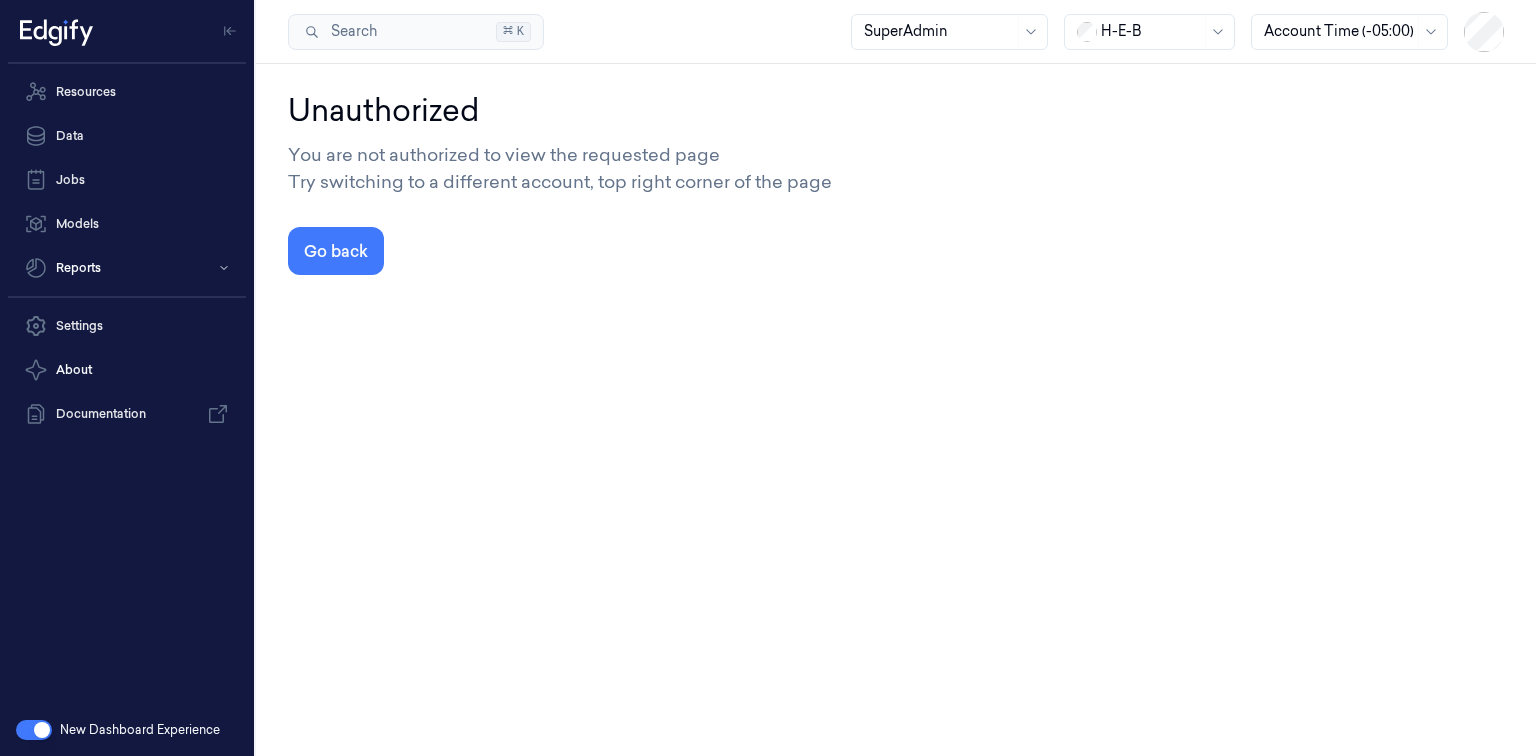 click at bounding box center (1151, 31) 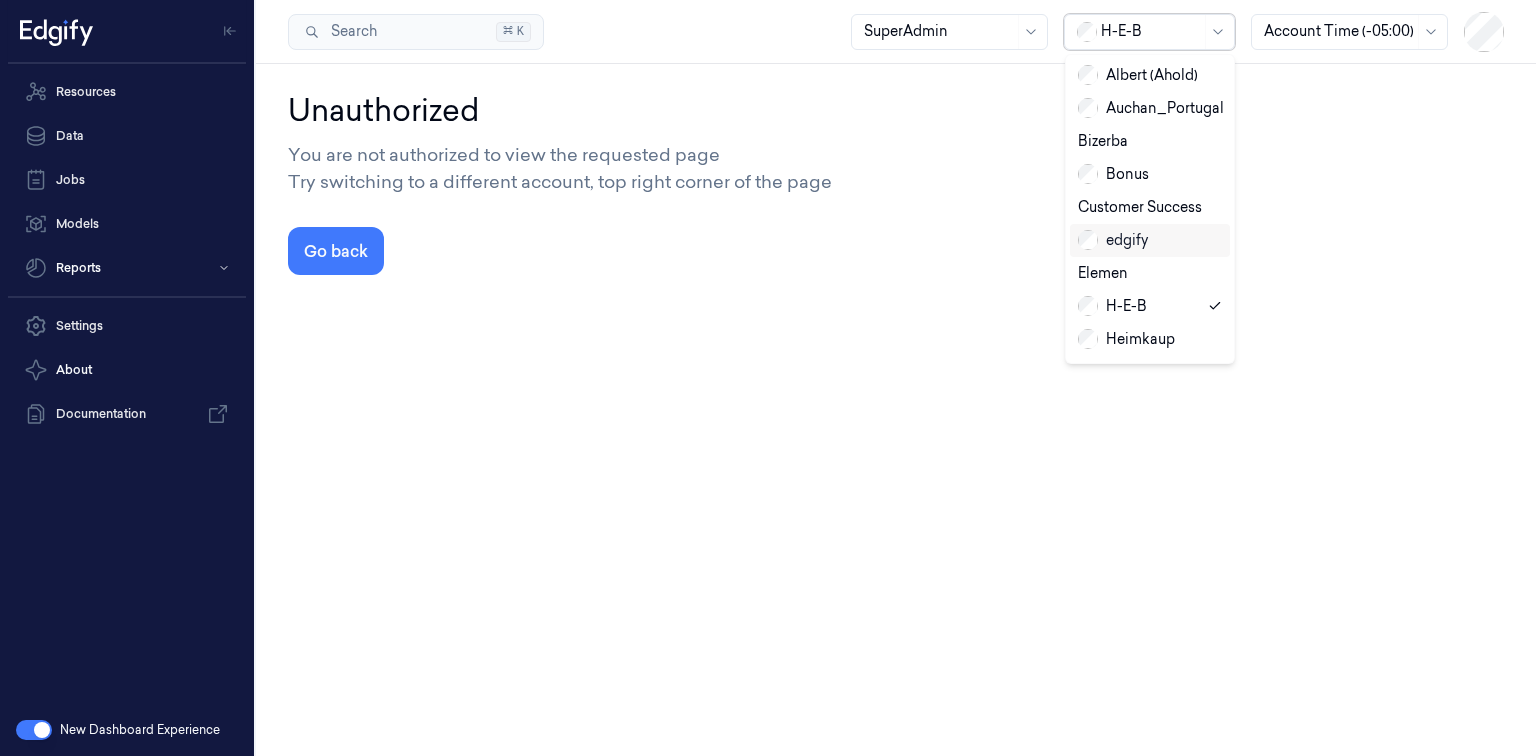 scroll, scrollTop: 335, scrollLeft: 0, axis: vertical 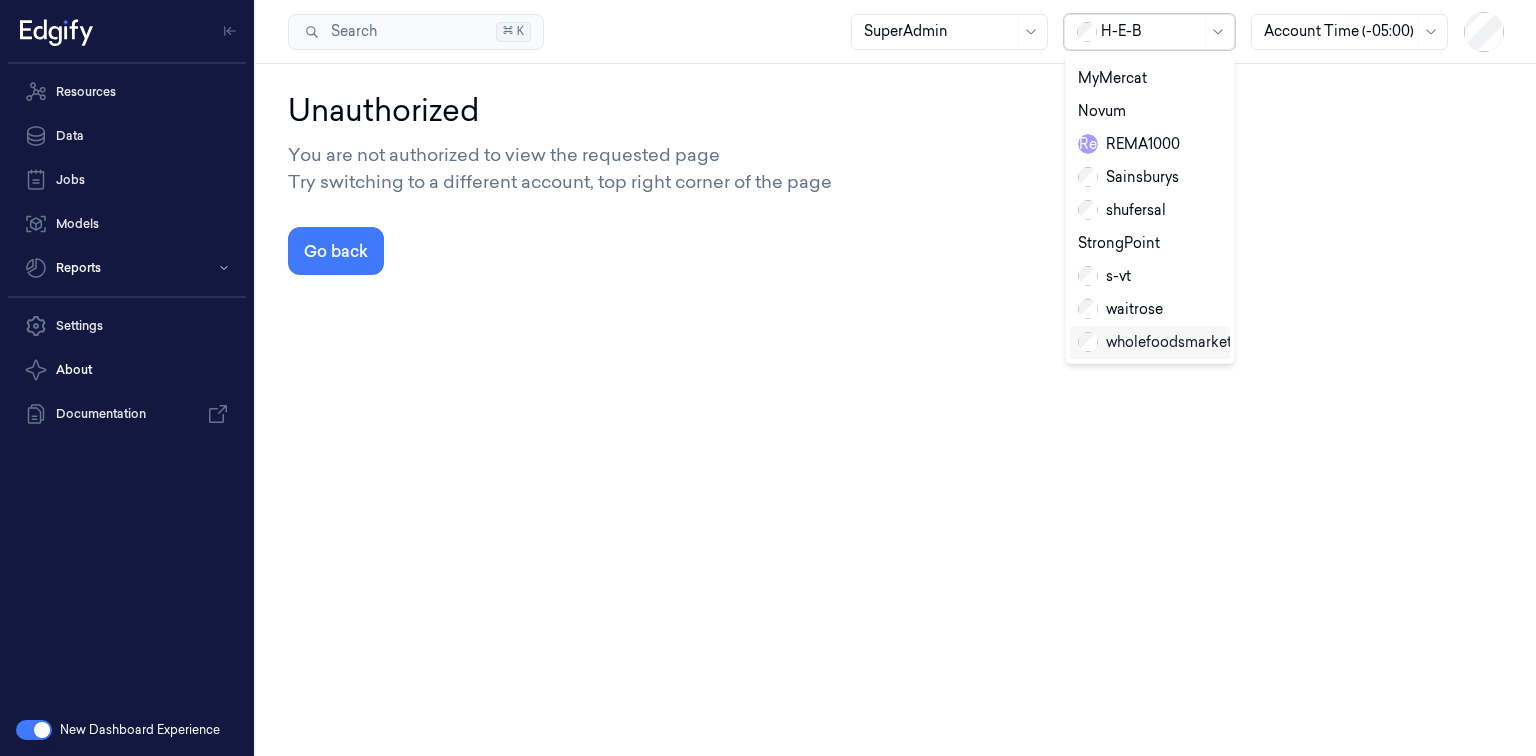 click on "wholefoodsmarket" at bounding box center [1155, 342] 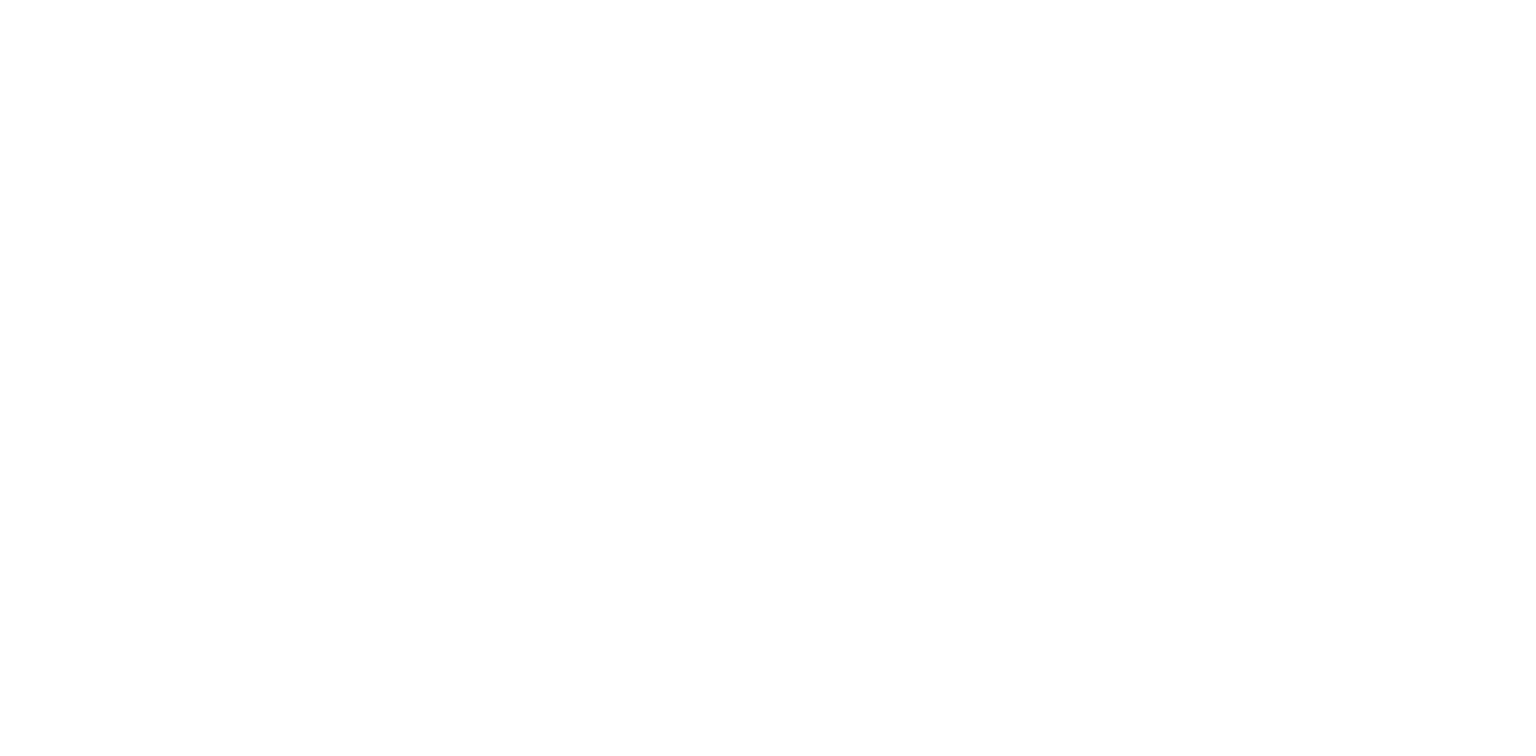scroll, scrollTop: 0, scrollLeft: 0, axis: both 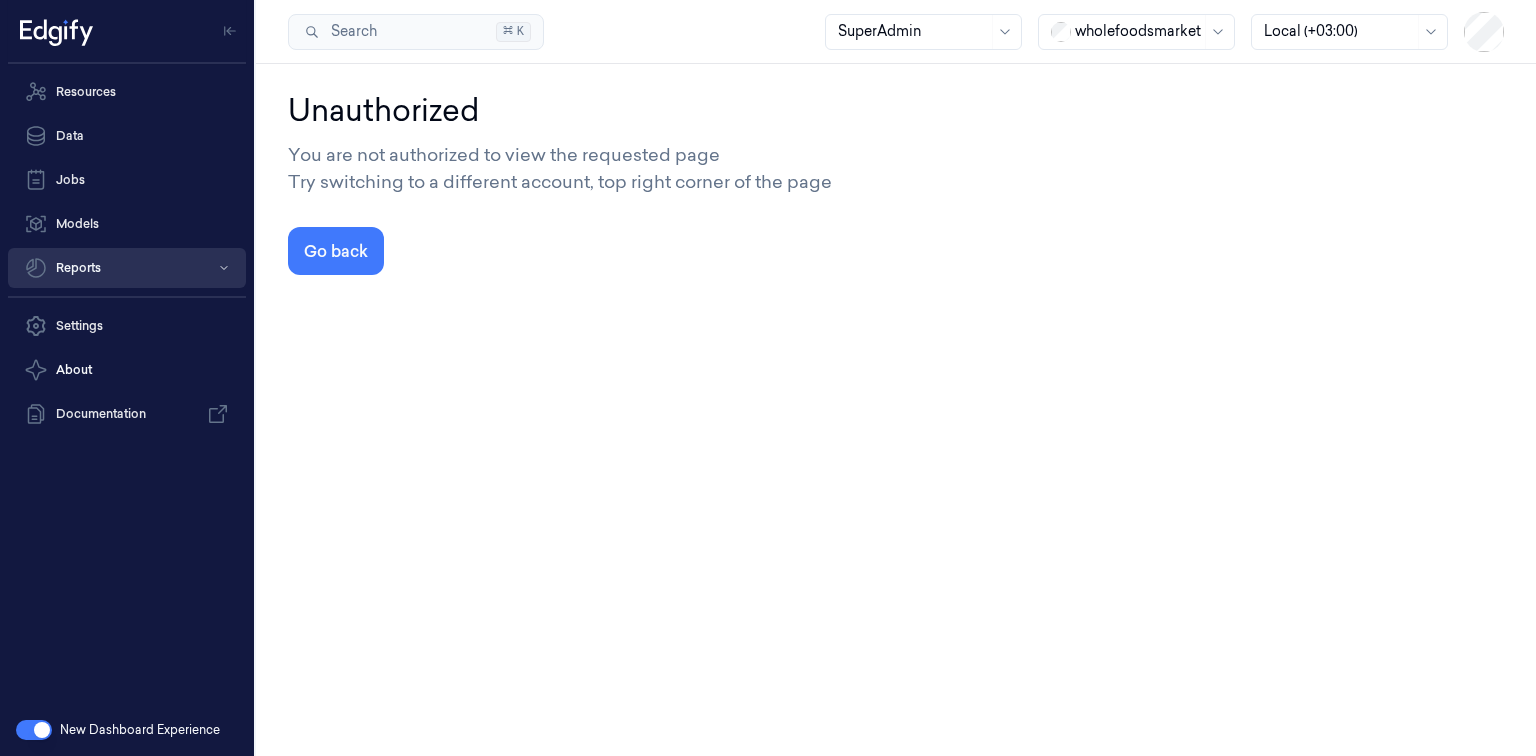 click on "Reports" at bounding box center [127, 268] 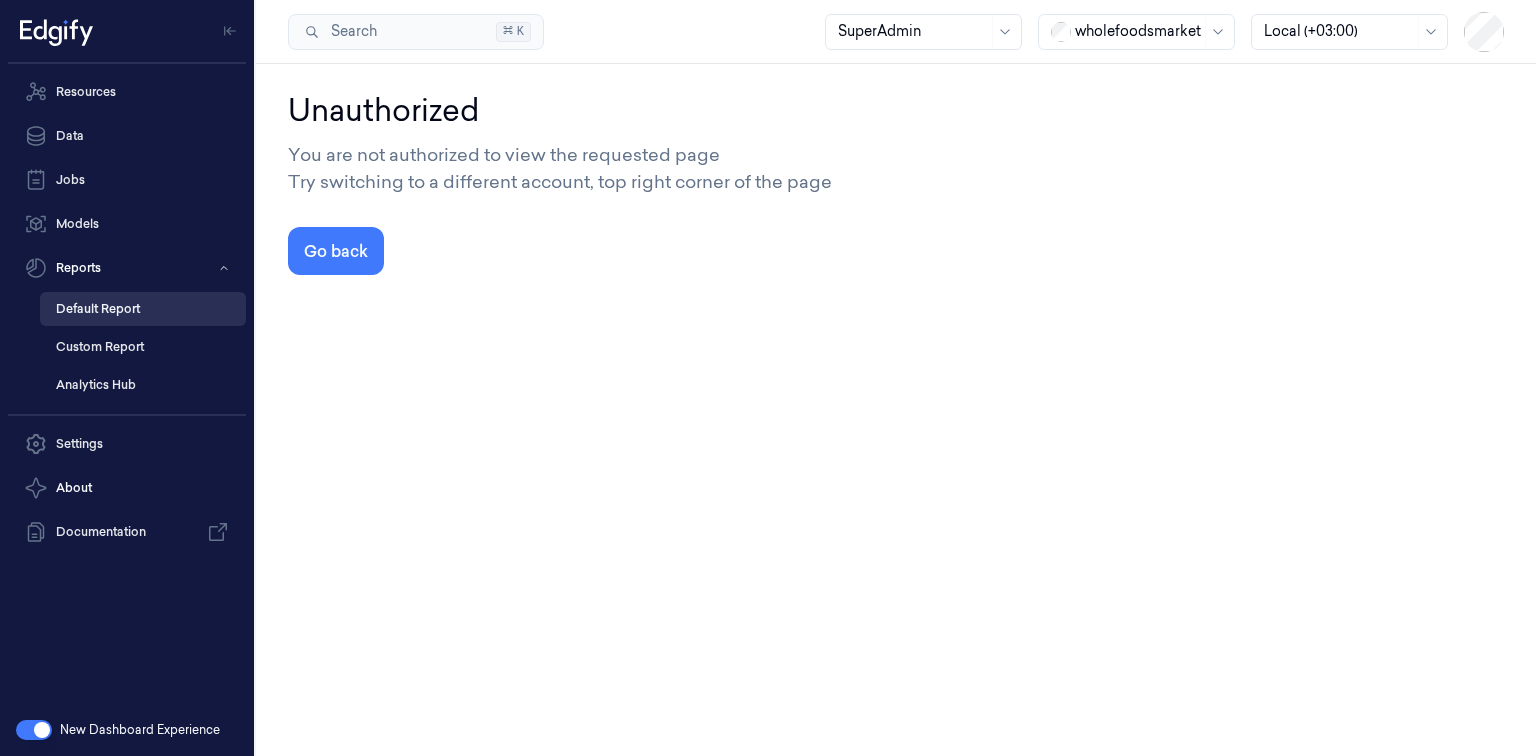 click on "Default Report" at bounding box center (143, 309) 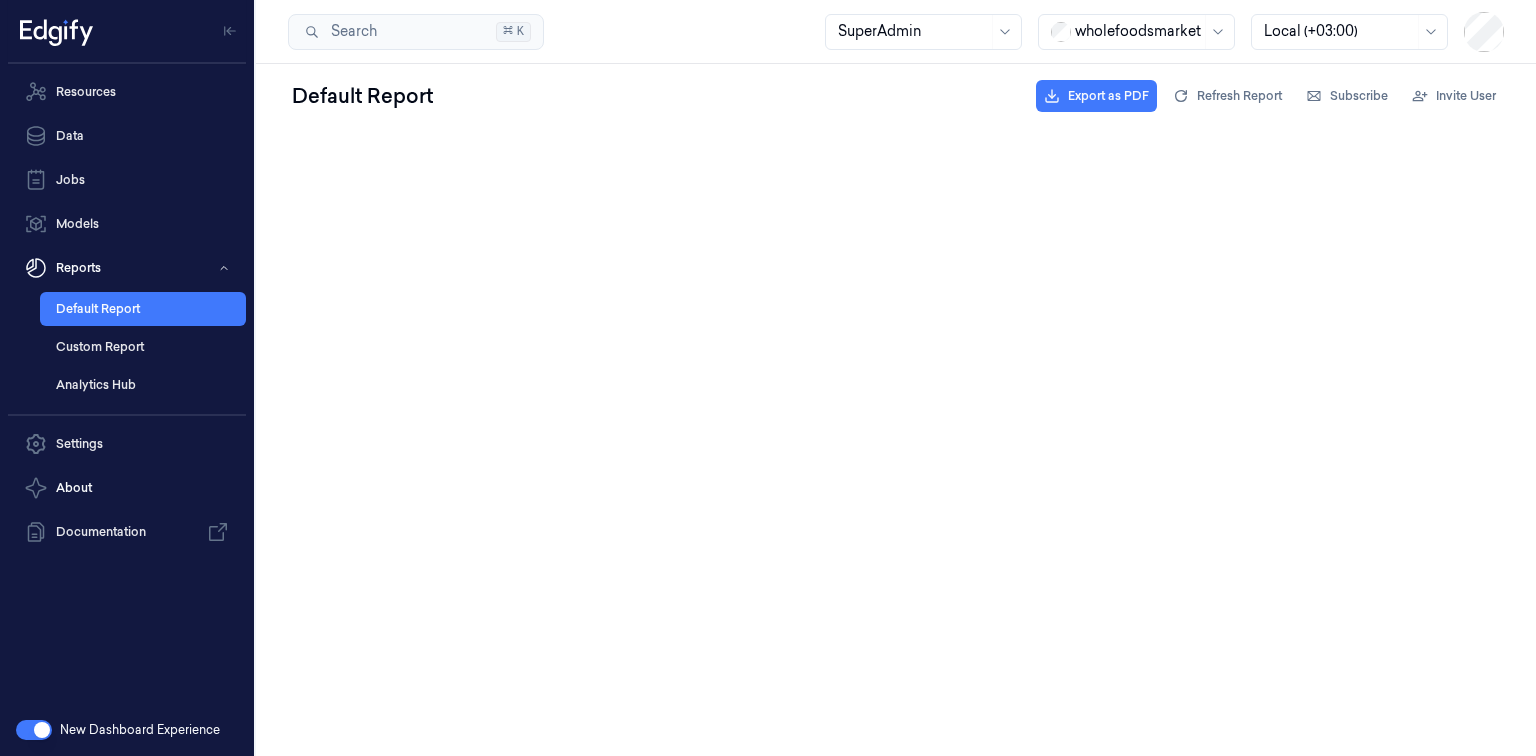 scroll, scrollTop: 0, scrollLeft: 0, axis: both 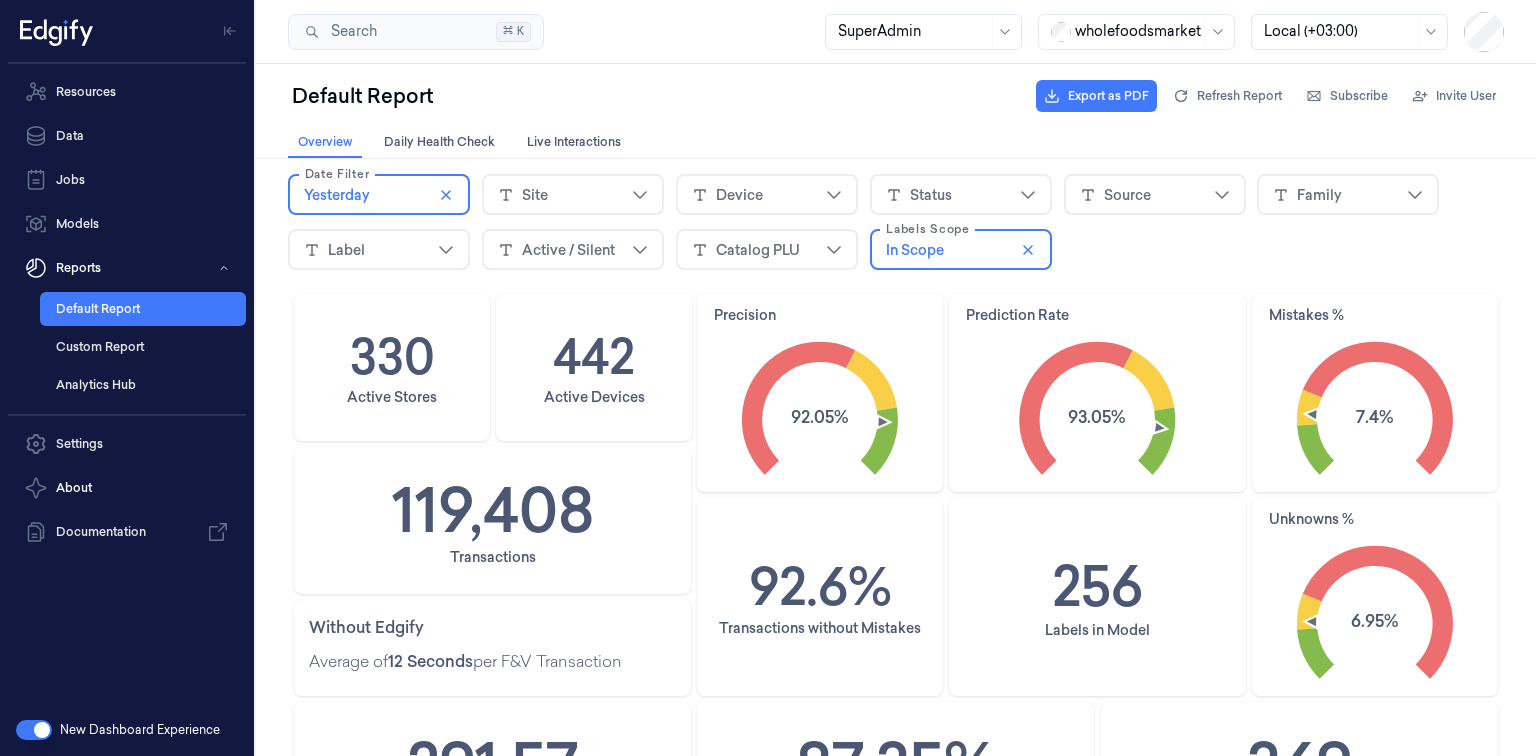 click on "Yesterday" at bounding box center [379, 195] 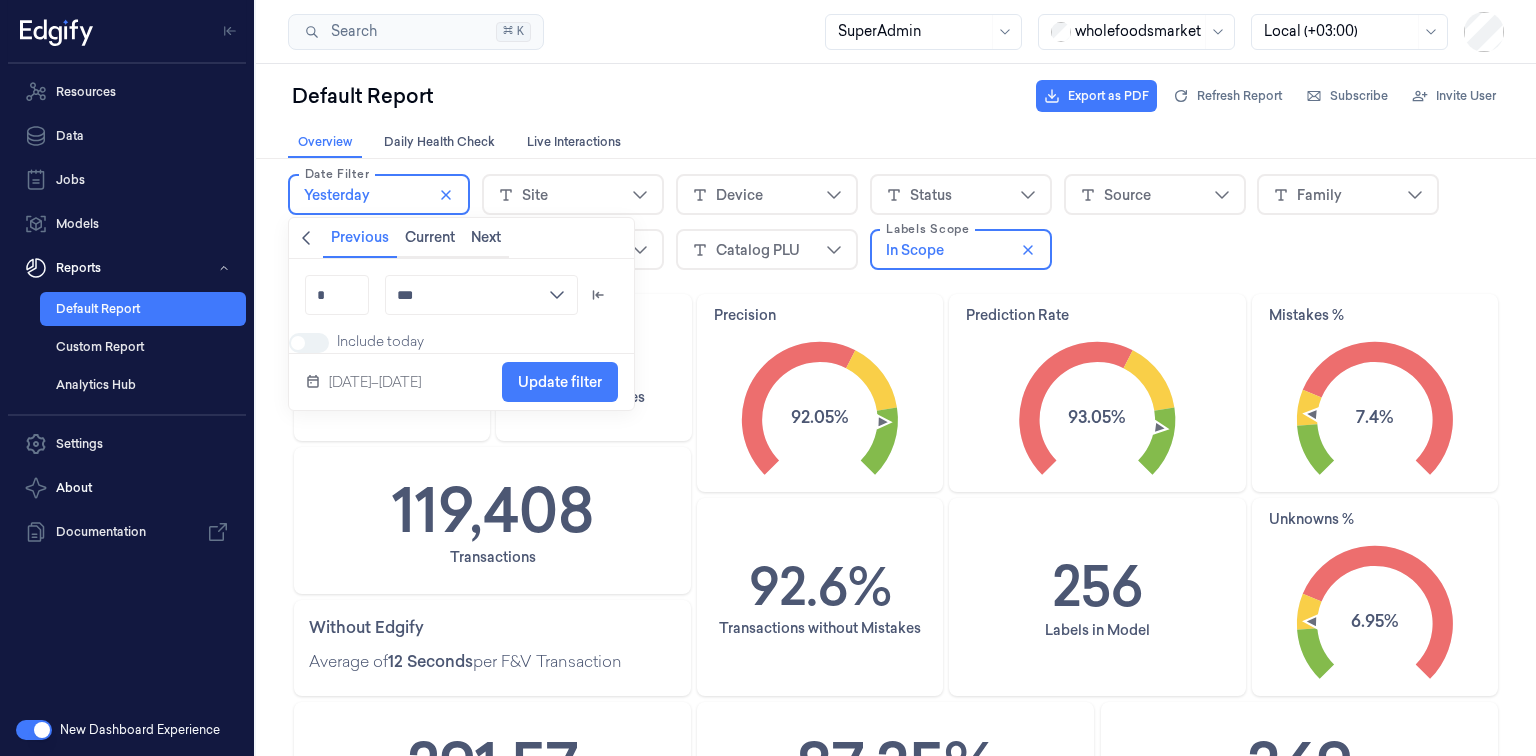 click 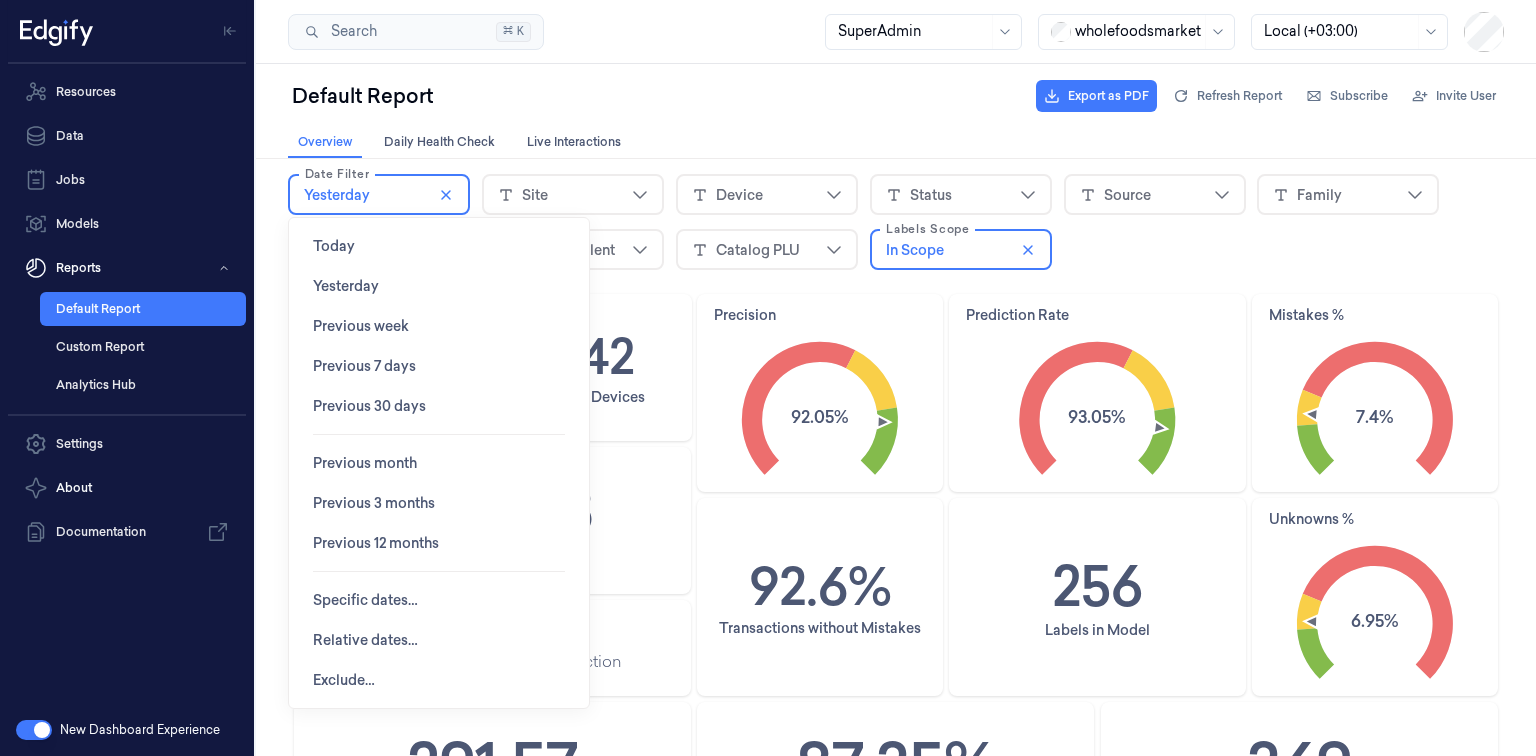 click on "Previous 30 days" at bounding box center (369, 406) 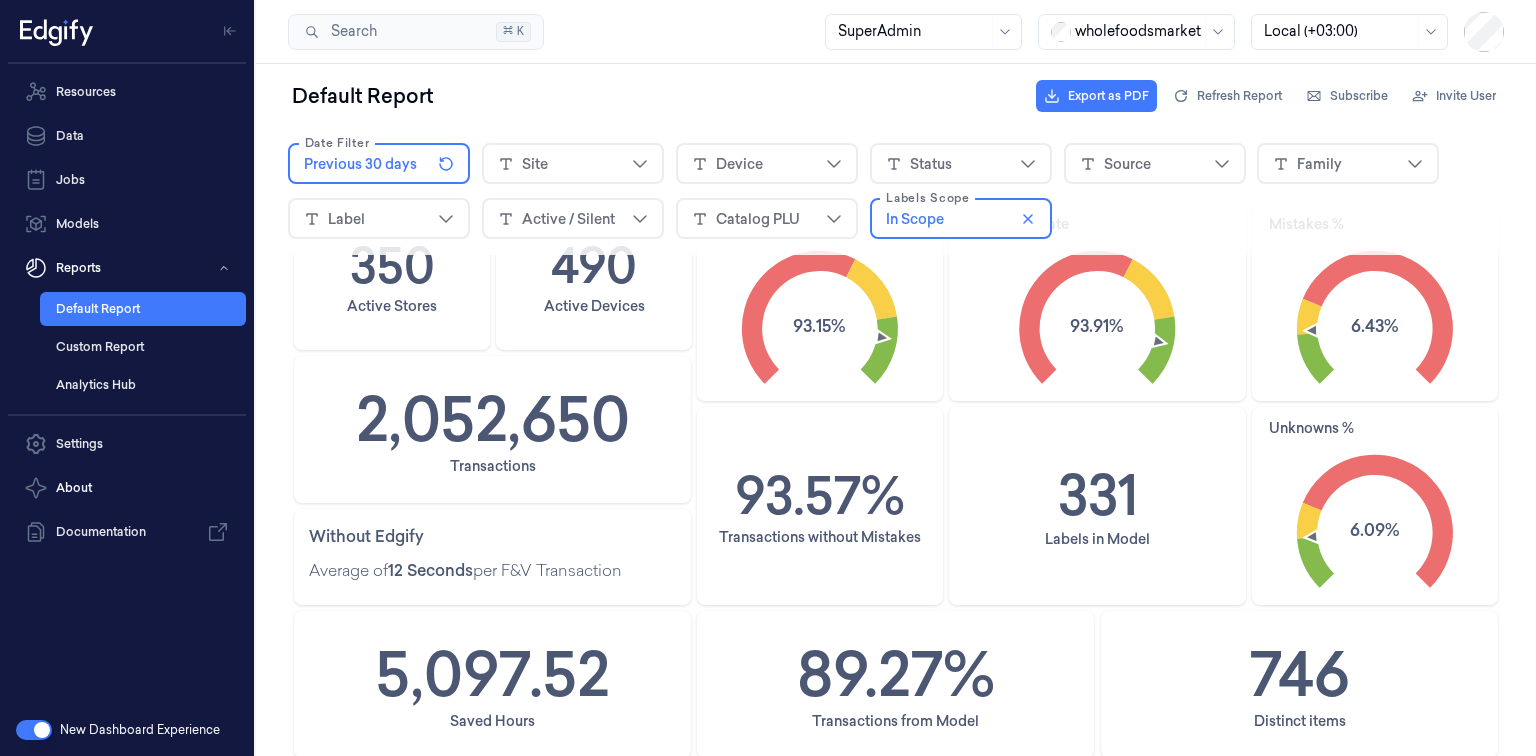 scroll, scrollTop: 0, scrollLeft: 0, axis: both 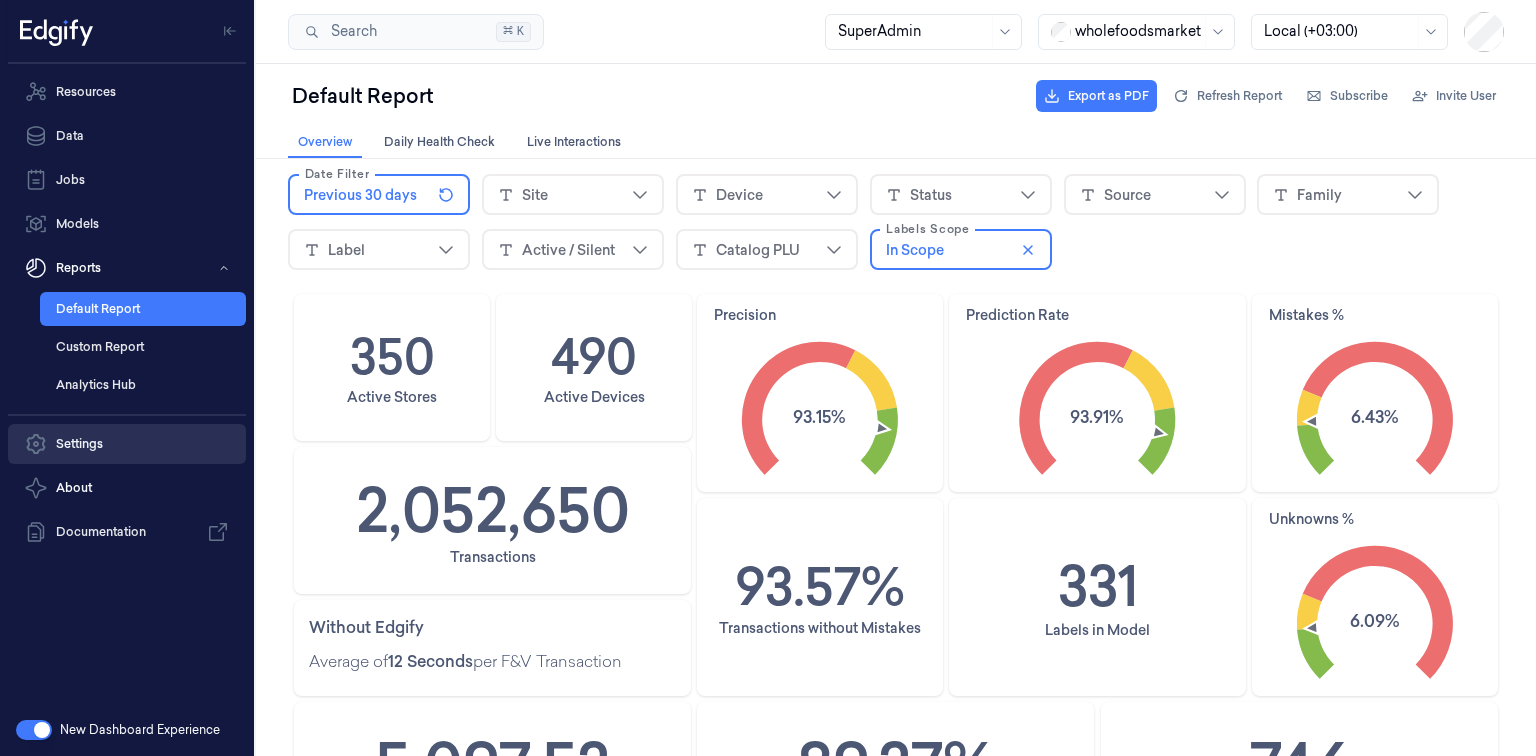 click on "Settings" at bounding box center [127, 444] 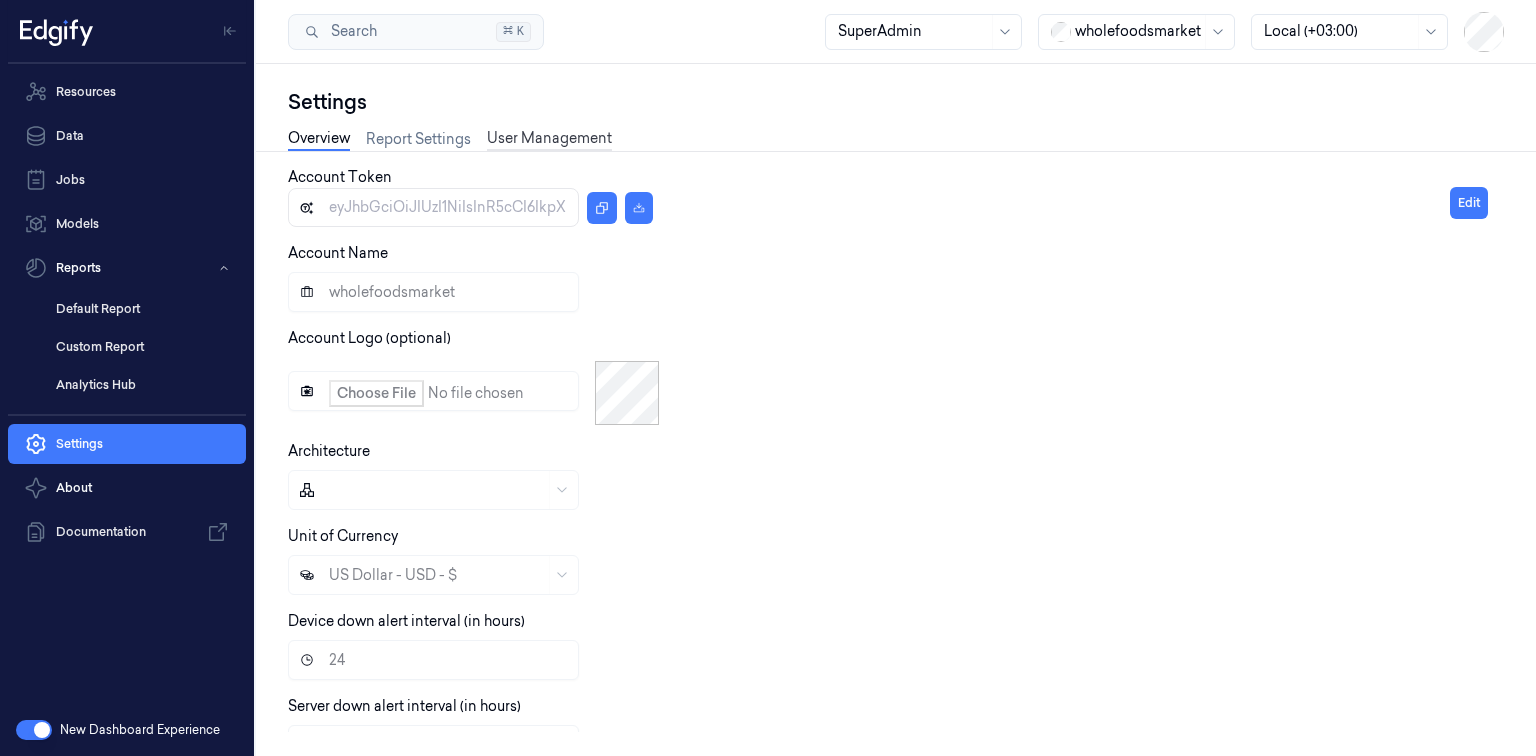 click on "User Management" at bounding box center [549, 139] 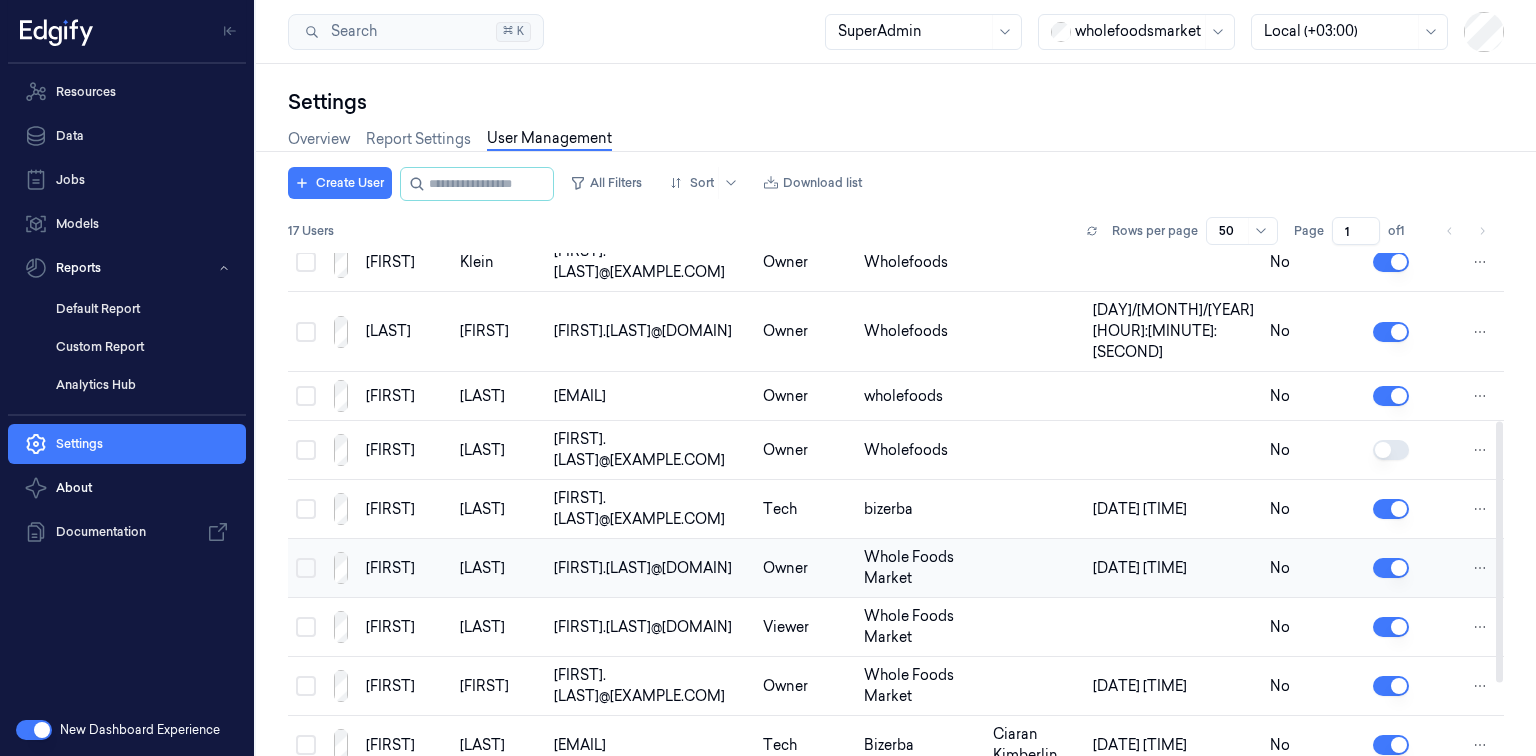 scroll, scrollTop: 464, scrollLeft: 0, axis: vertical 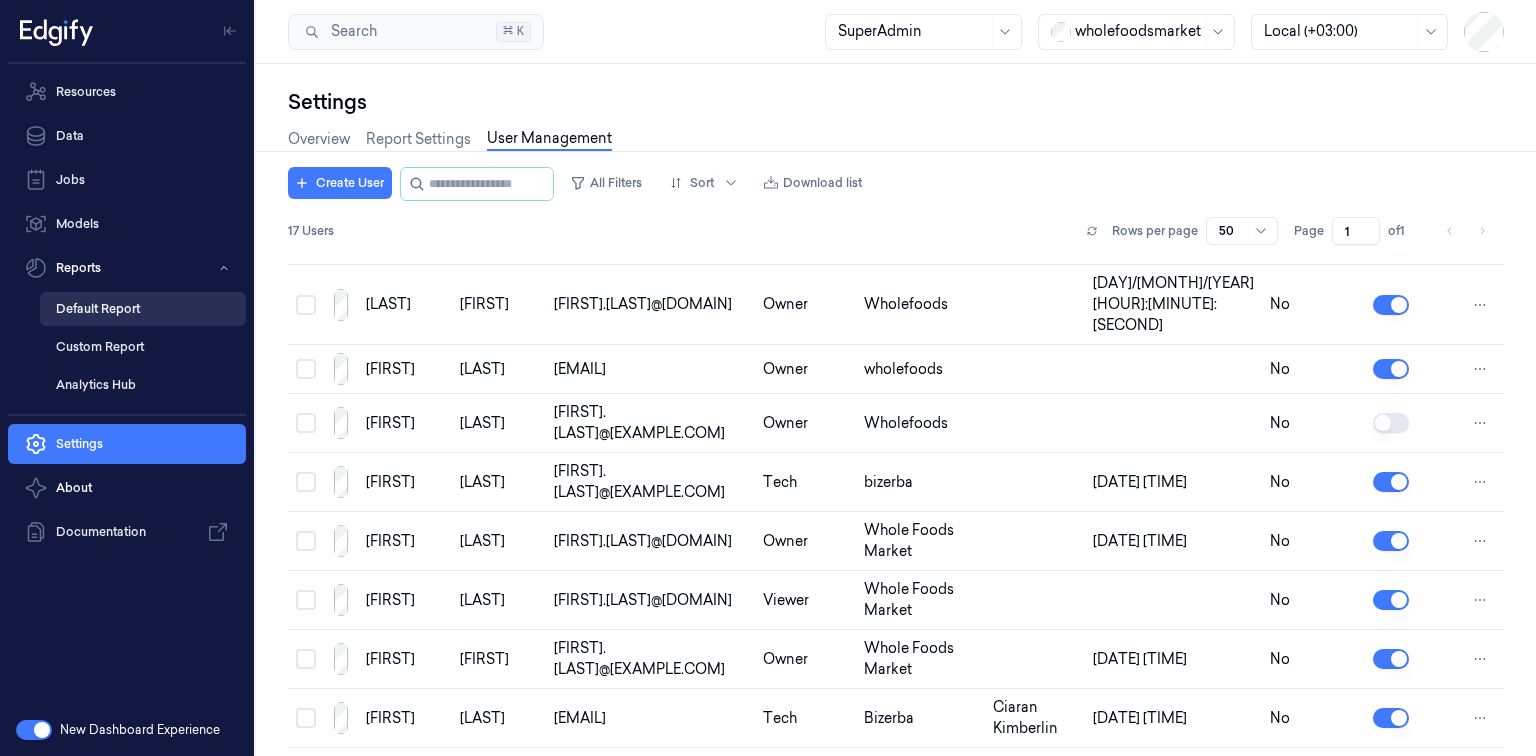 click on "Default Report" at bounding box center (143, 309) 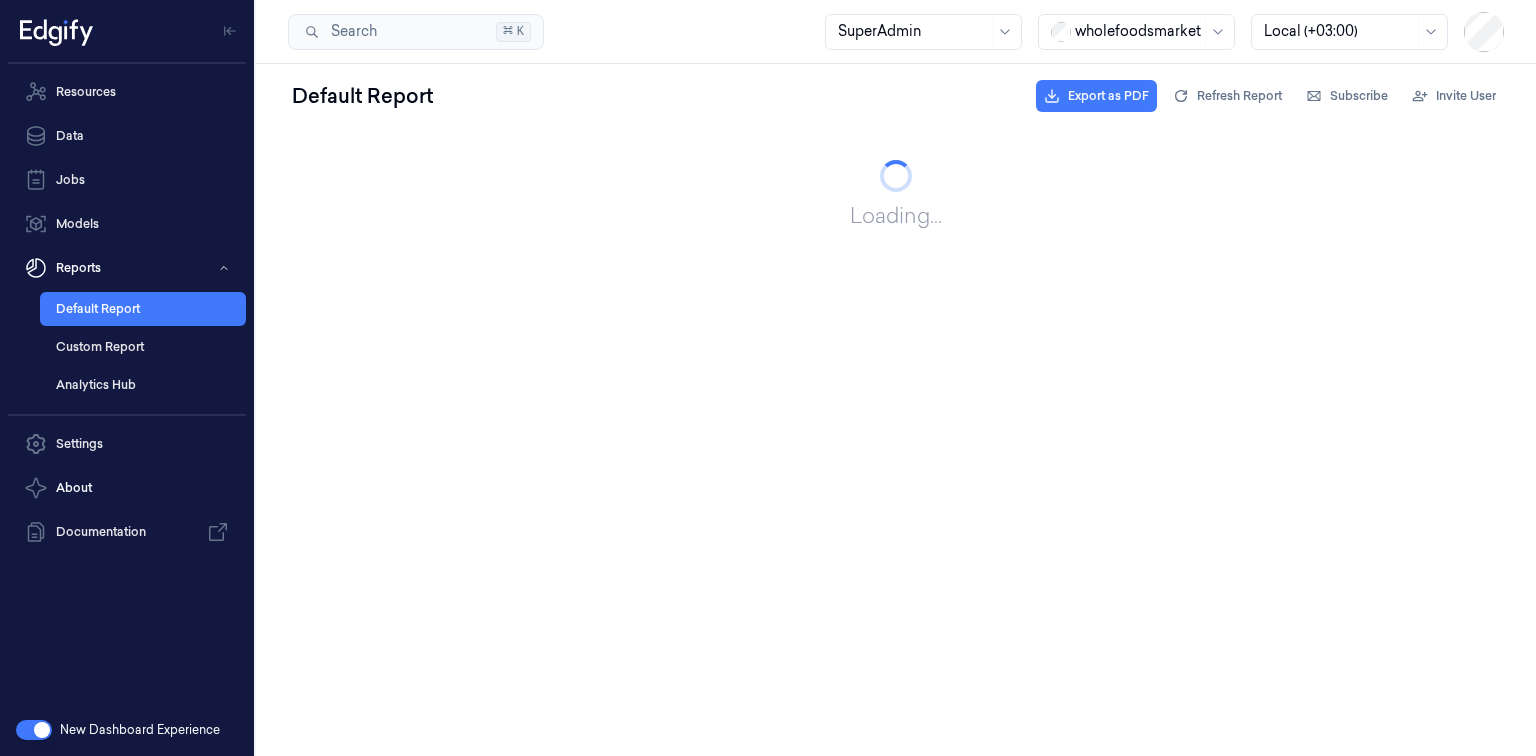 scroll, scrollTop: 0, scrollLeft: 0, axis: both 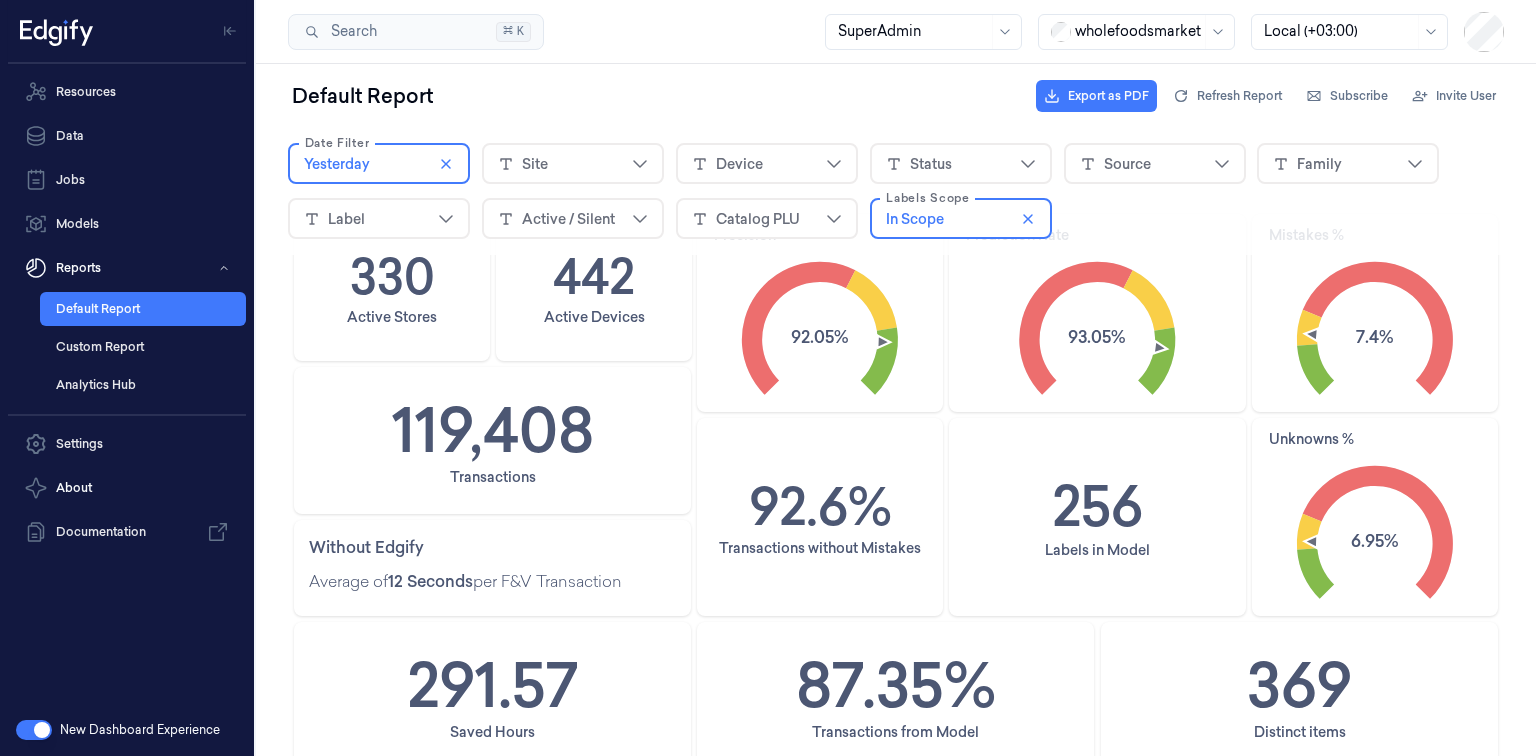 click on "Family" at bounding box center (1319, 164) 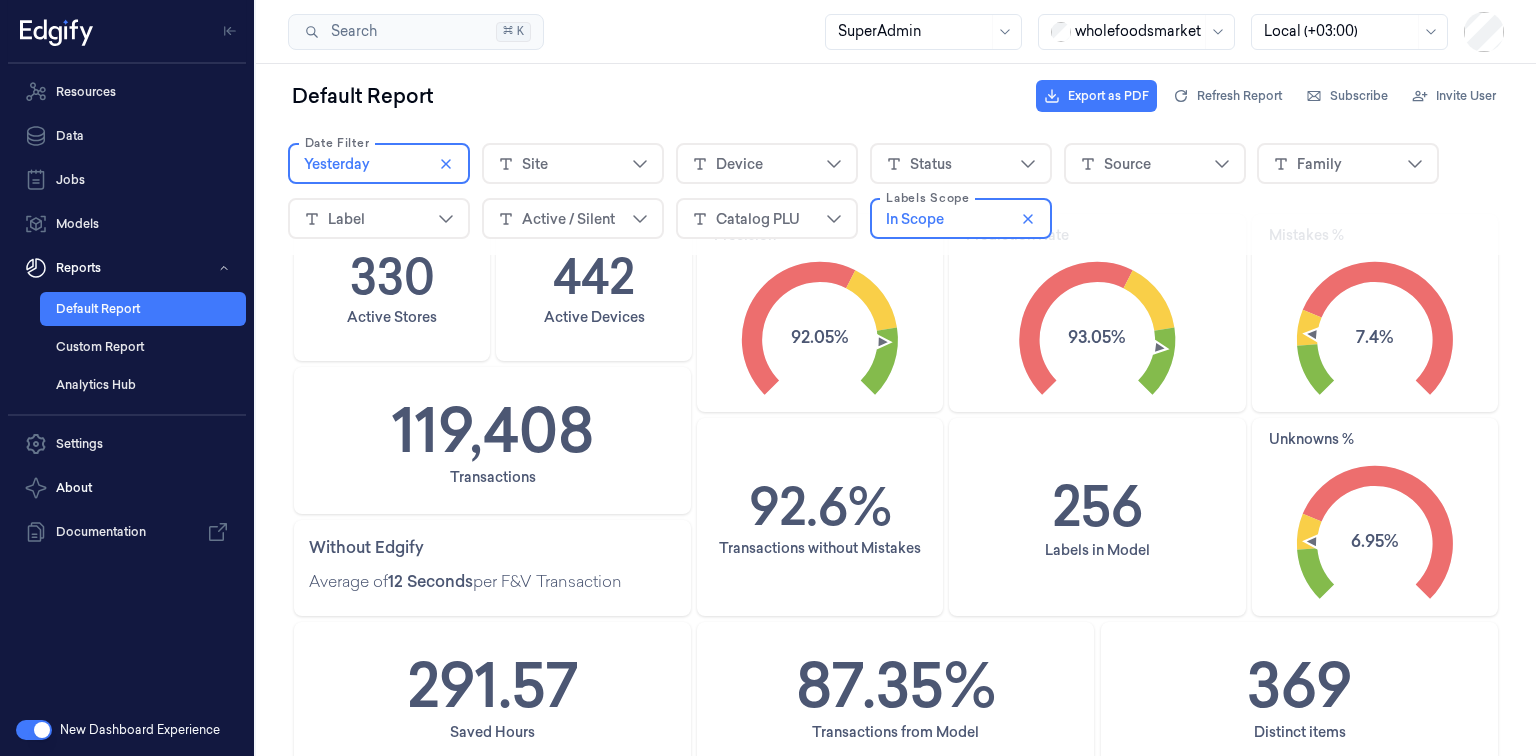 click on "Date Filter Yesterday Site Device Status Source Family Label Active / Silent Catalog PLU Labels Scope In Scope
To pick up a draggable item, press the space bar.
While dragging, use the arrow keys to move the item.
Press space again to drop the item in its new position, or press escape to cancel." at bounding box center [896, 191] 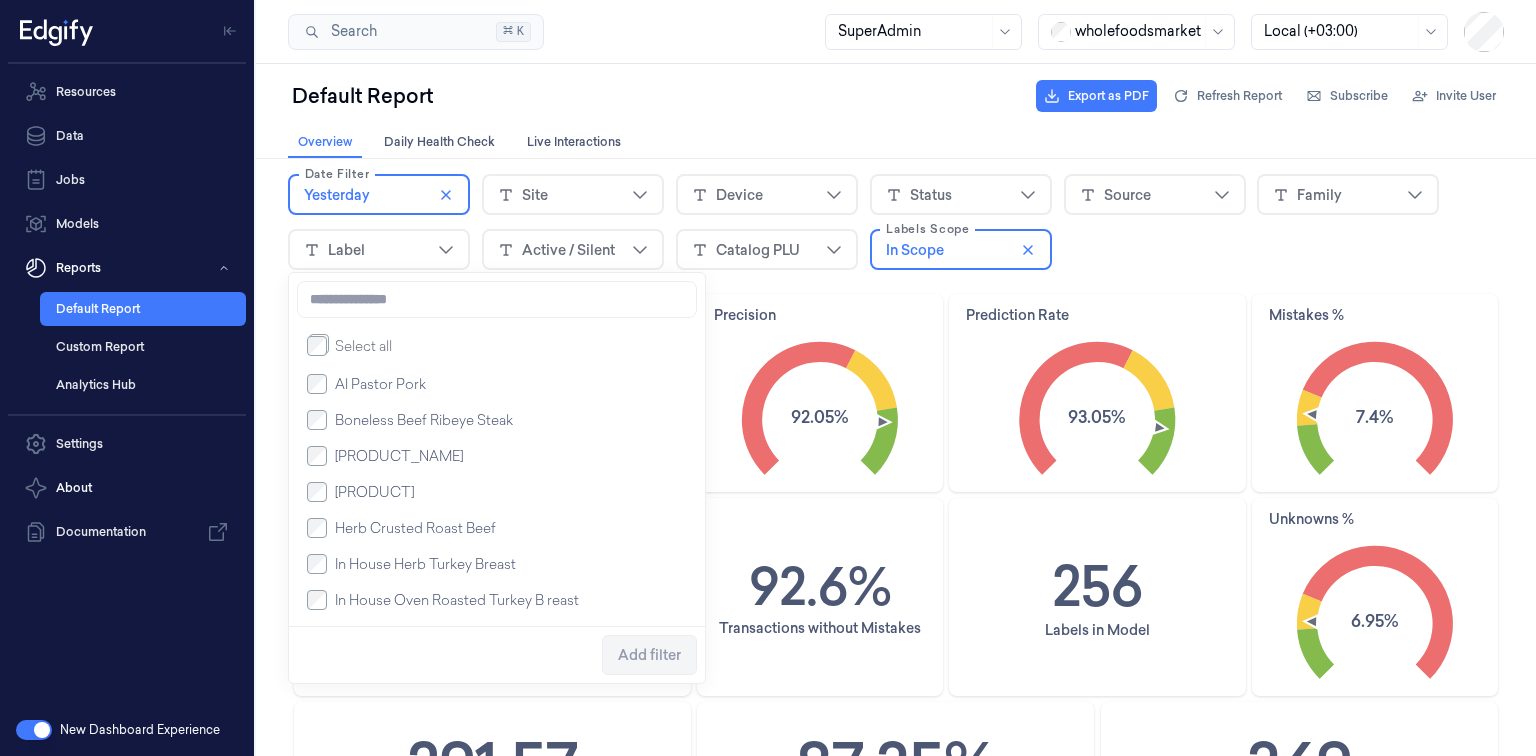 scroll, scrollTop: 0, scrollLeft: 0, axis: both 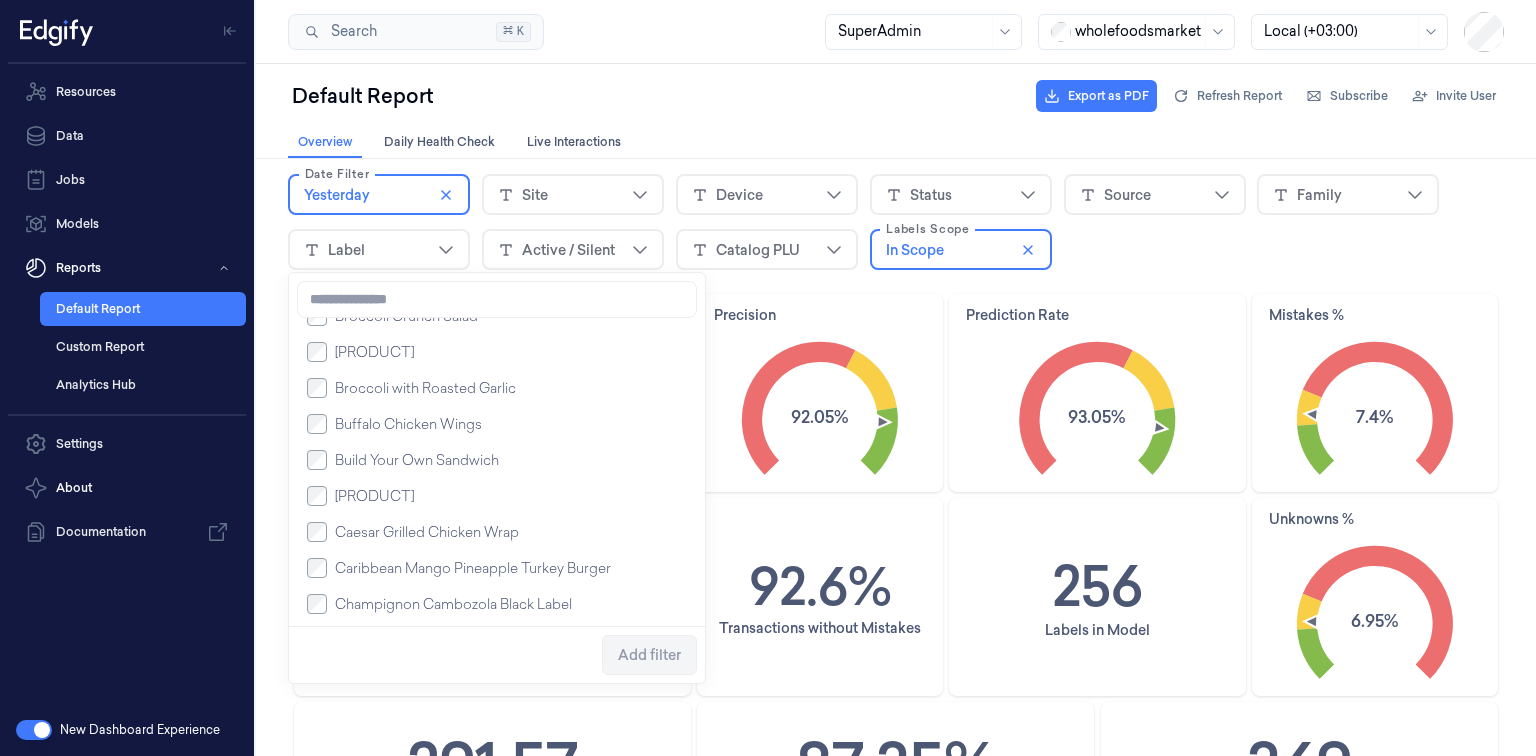 click on "Default Report Export as PDF Refresh Report Subscribe Invite User" at bounding box center [896, 96] 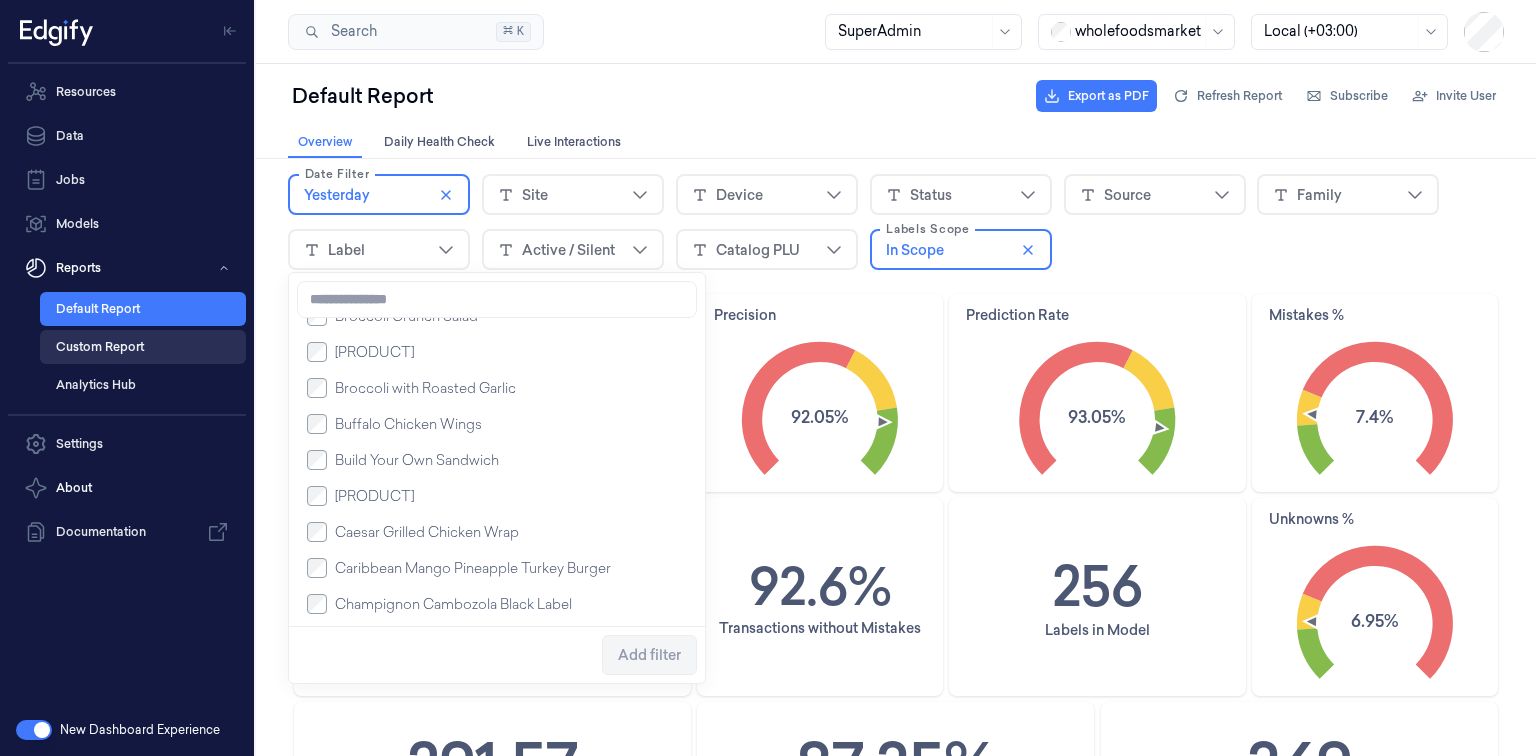 click on "Custom Report" at bounding box center (143, 347) 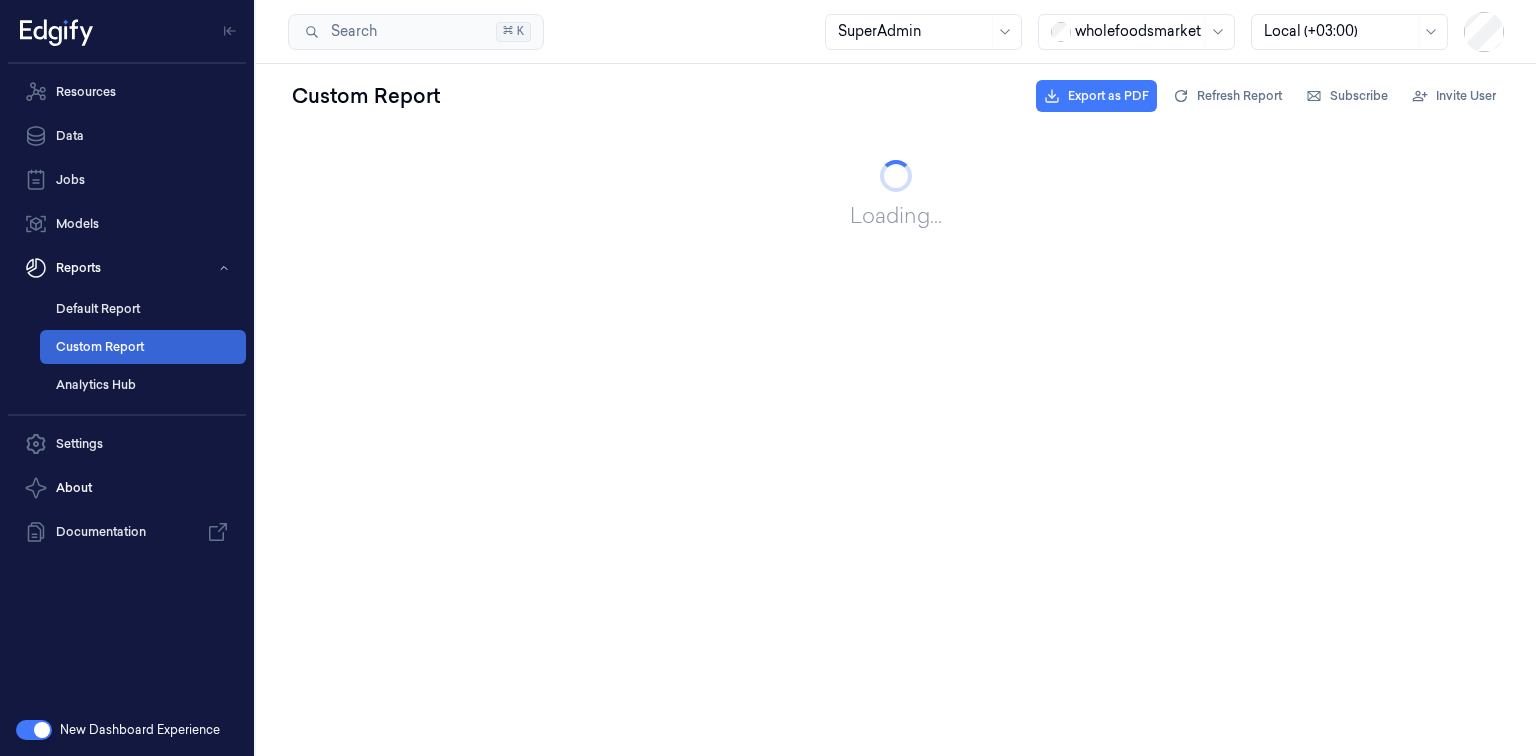 scroll, scrollTop: 0, scrollLeft: 0, axis: both 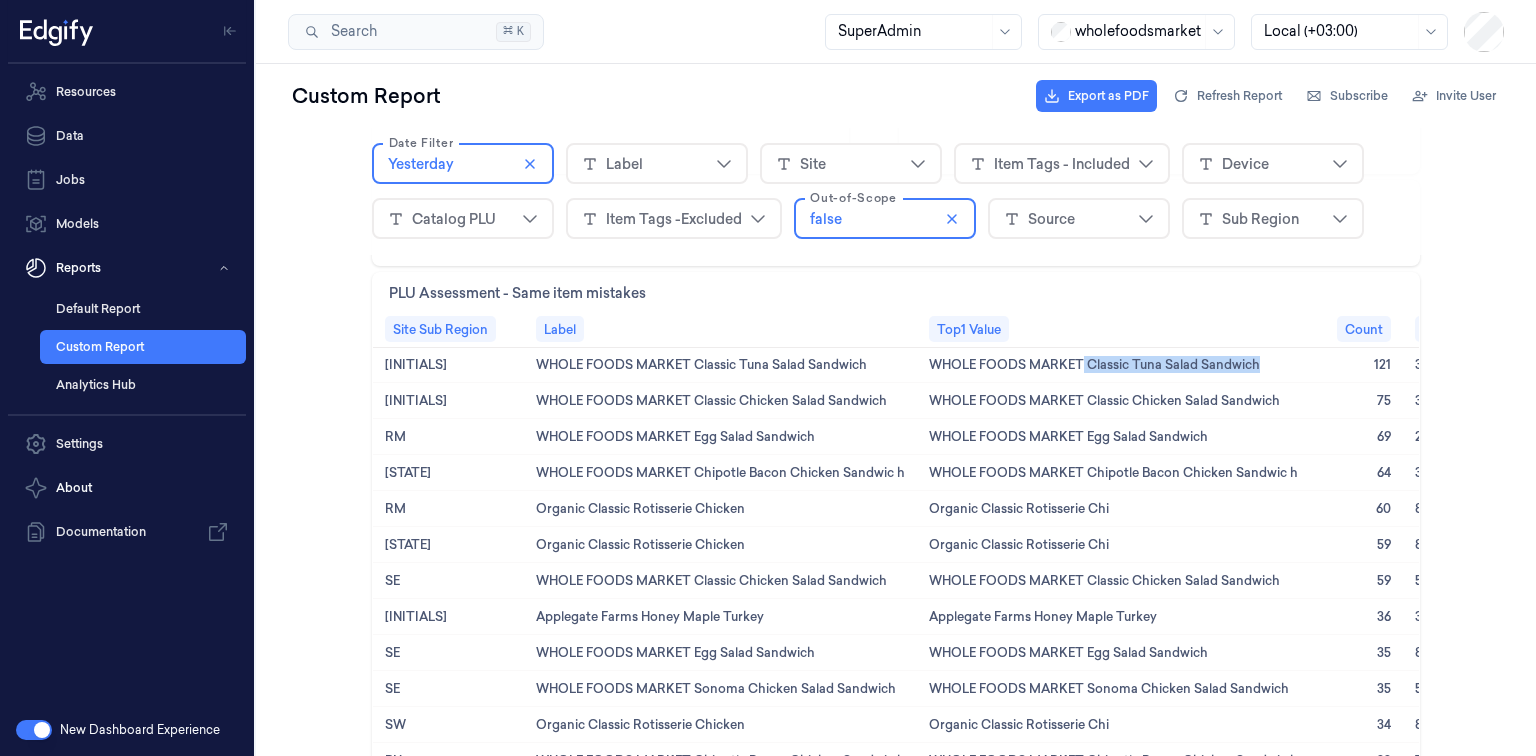 drag, startPoint x: 1284, startPoint y: 362, endPoint x: 1078, endPoint y: 373, distance: 206.29349 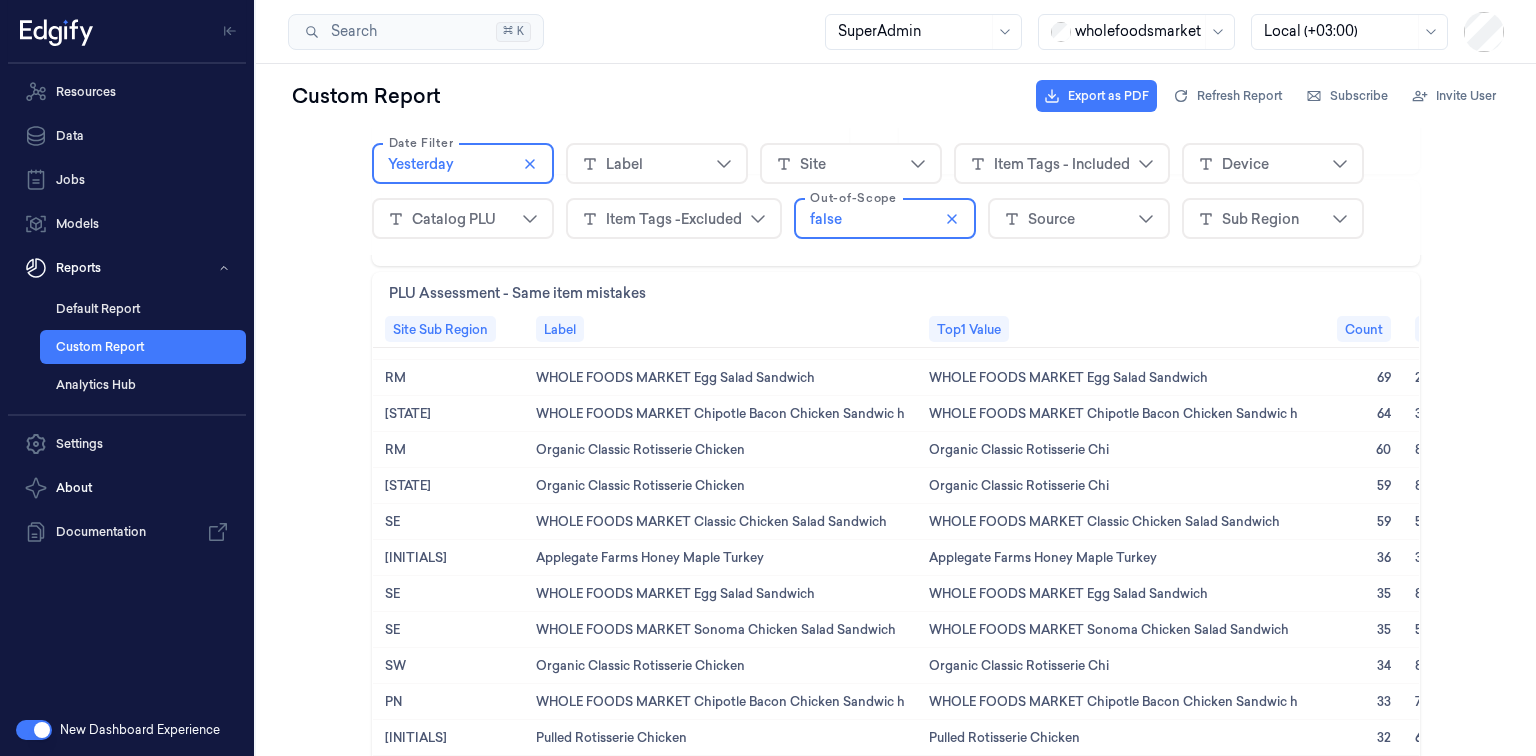 scroll, scrollTop: 0, scrollLeft: 0, axis: both 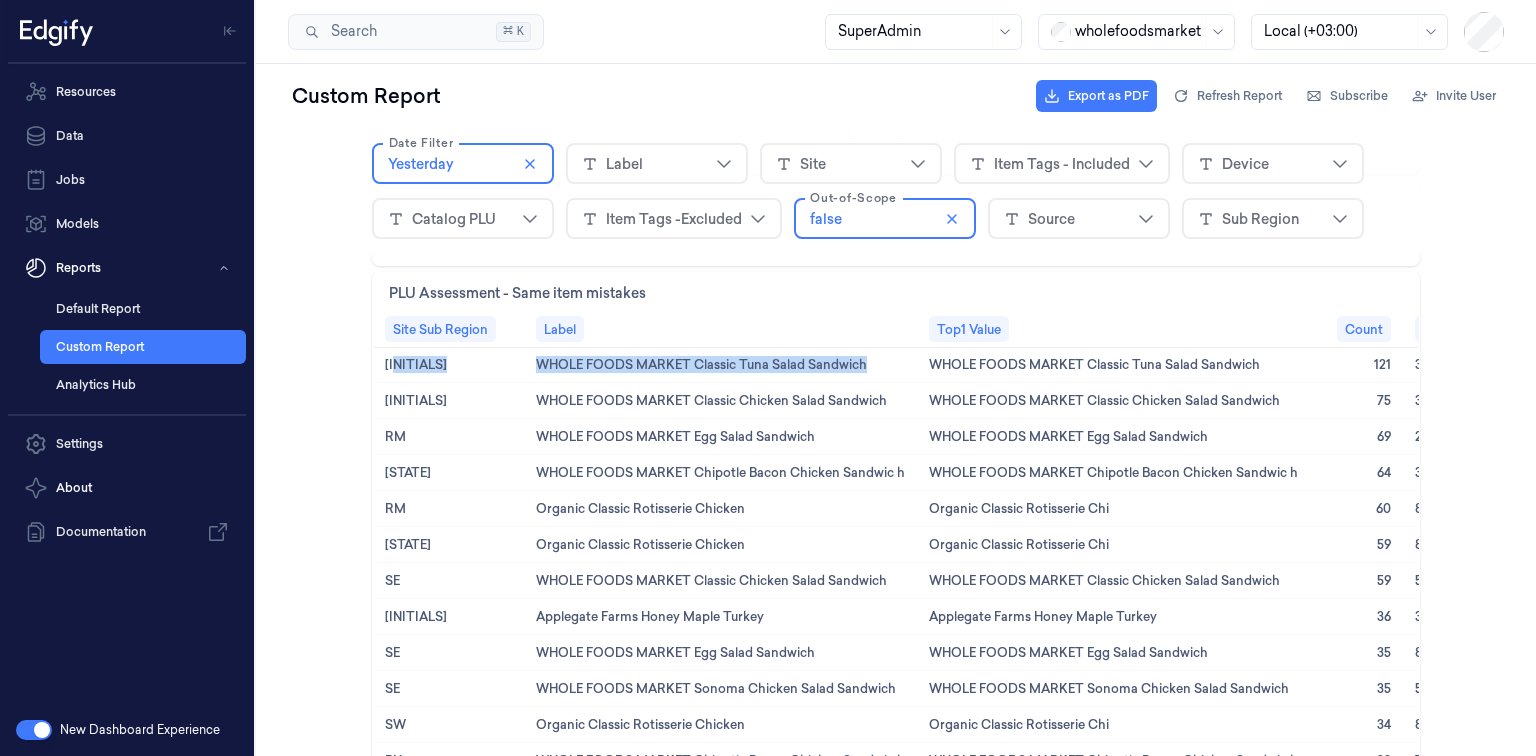 drag, startPoint x: 876, startPoint y: 364, endPoint x: 512, endPoint y: 364, distance: 364 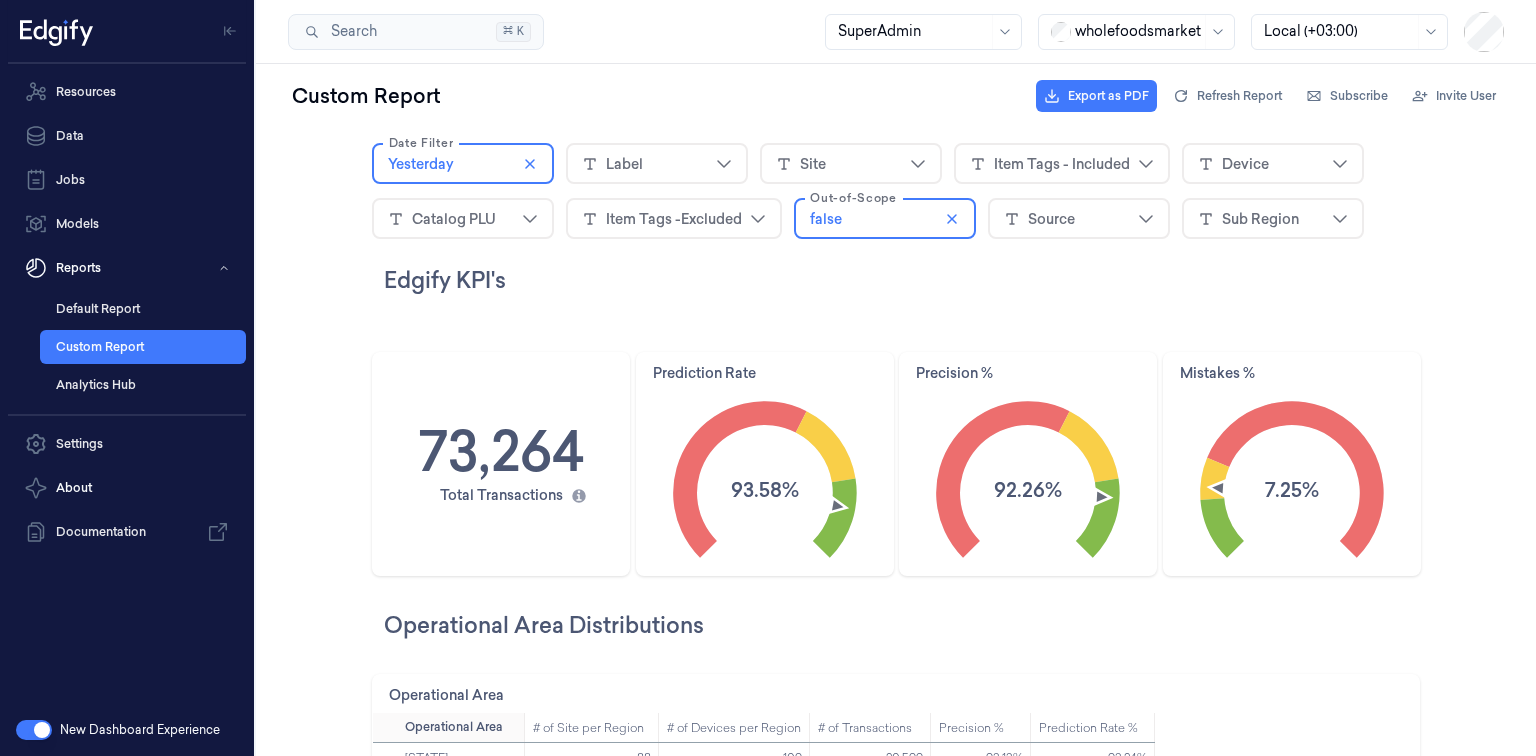 scroll, scrollTop: 0, scrollLeft: 0, axis: both 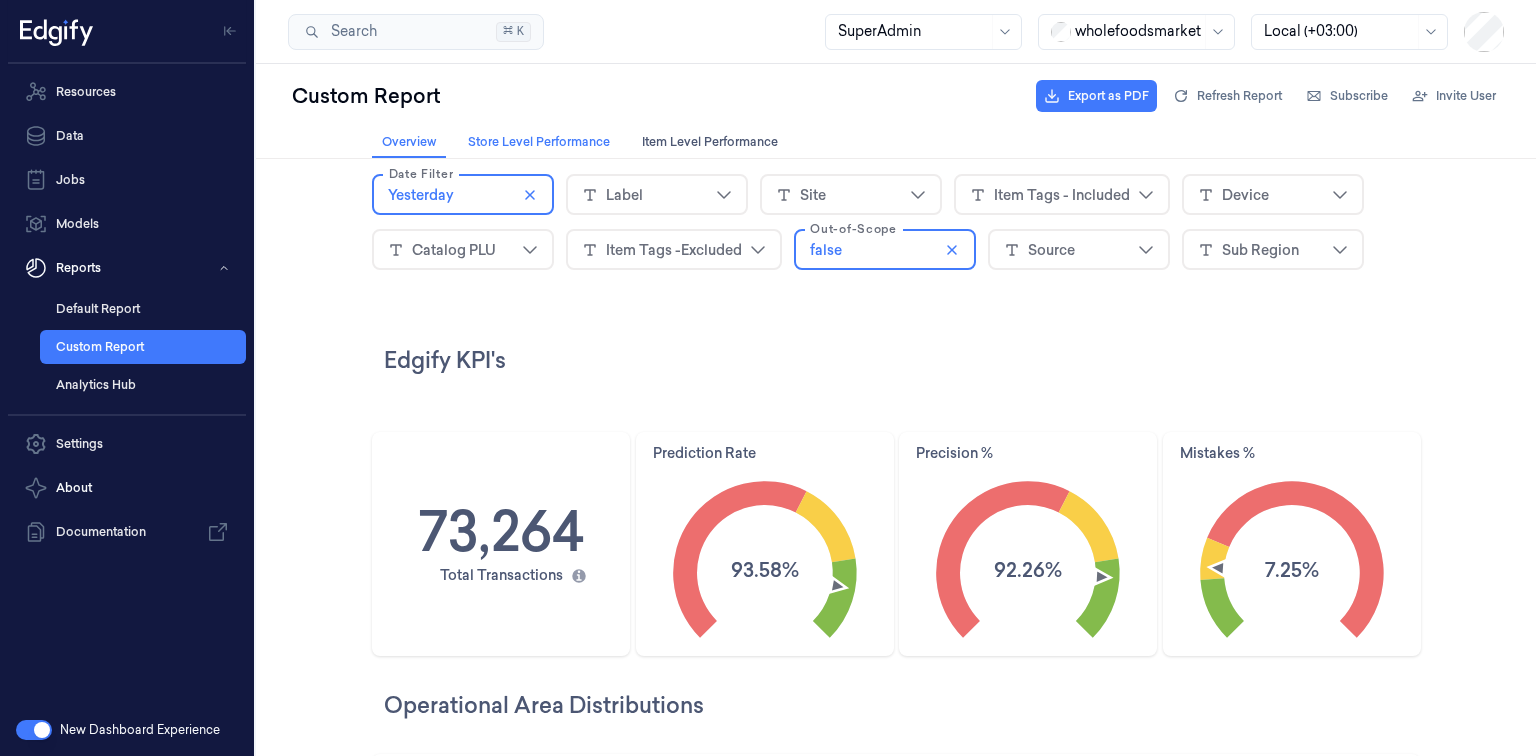 click on "Store Level Performance Store Level Performance" at bounding box center (539, 142) 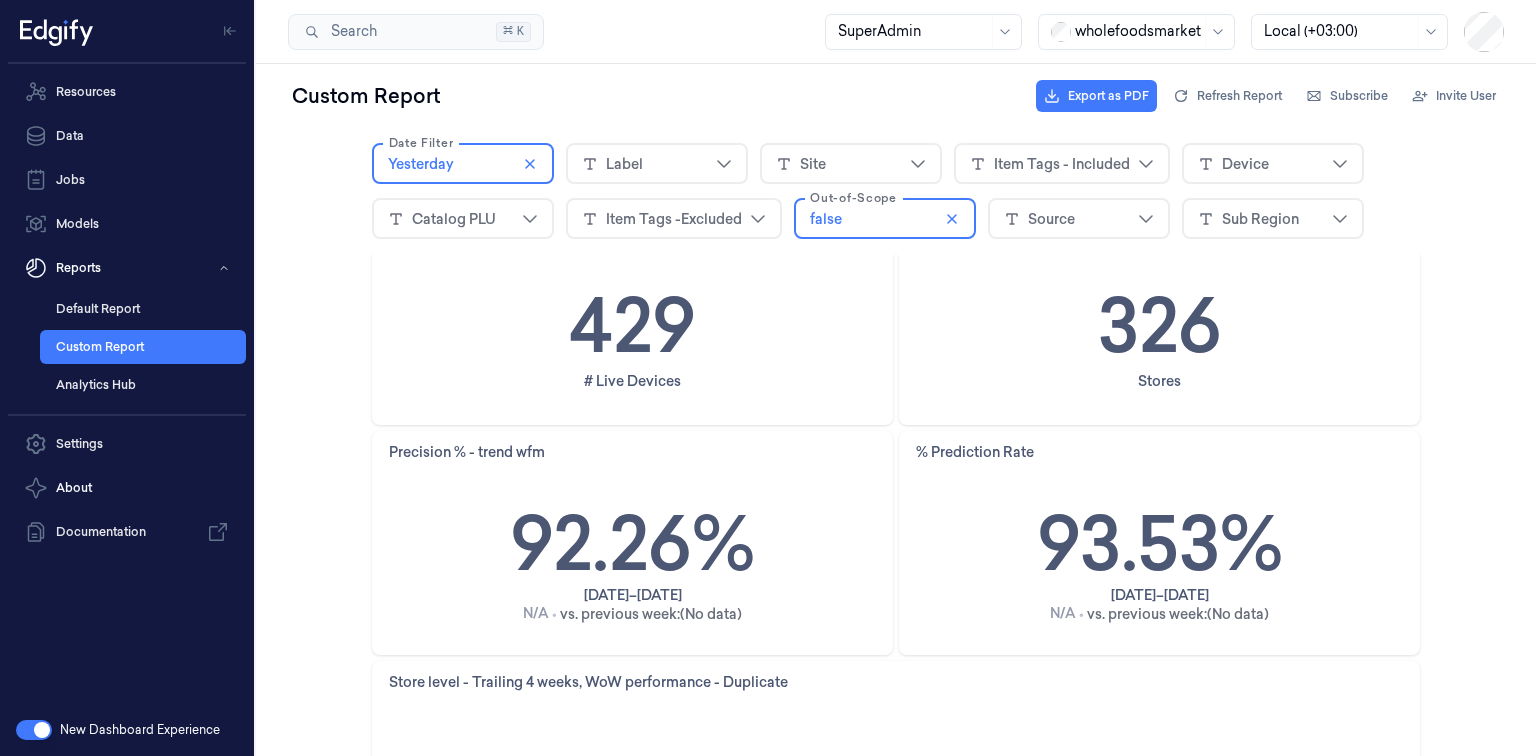 scroll, scrollTop: 0, scrollLeft: 0, axis: both 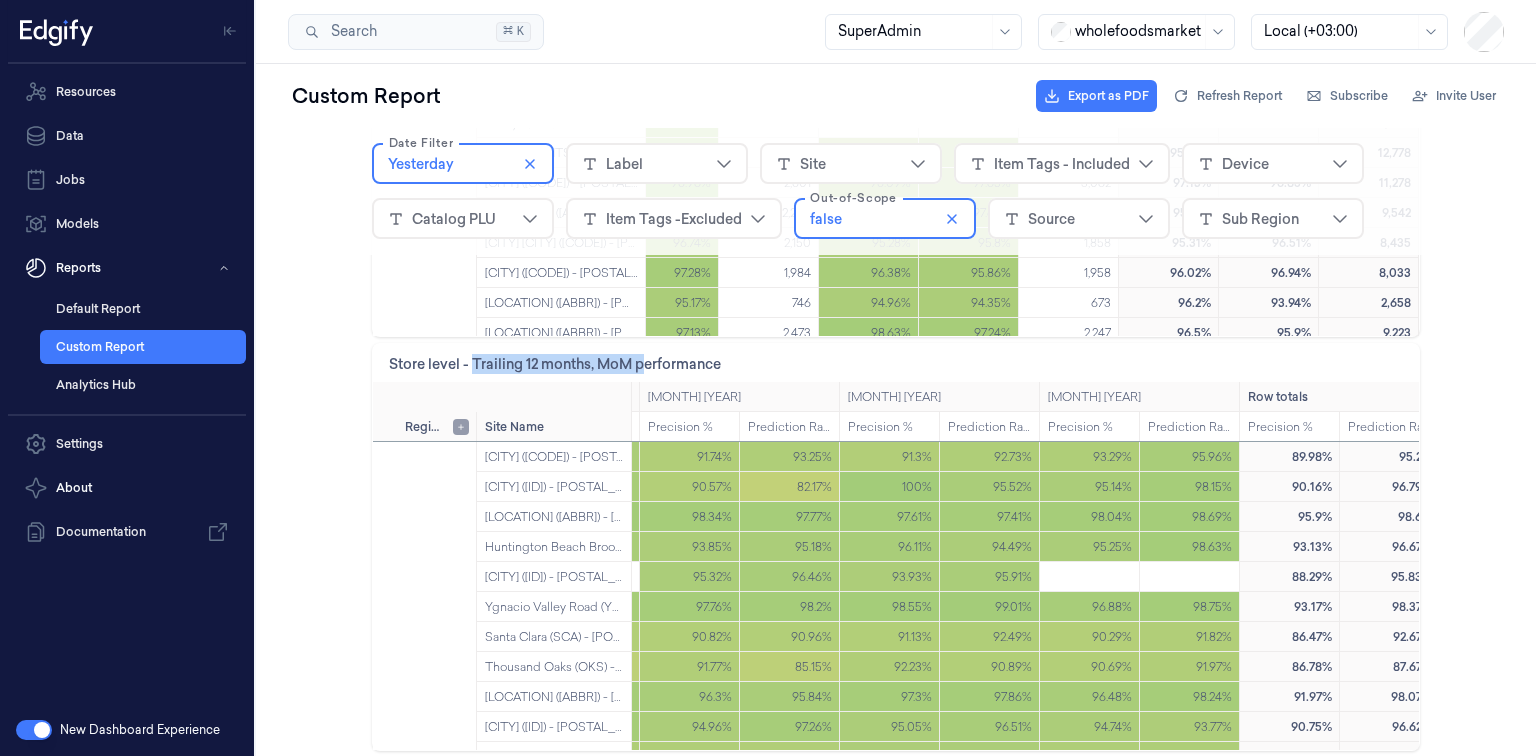 drag, startPoint x: 473, startPoint y: 362, endPoint x: 636, endPoint y: 362, distance: 163 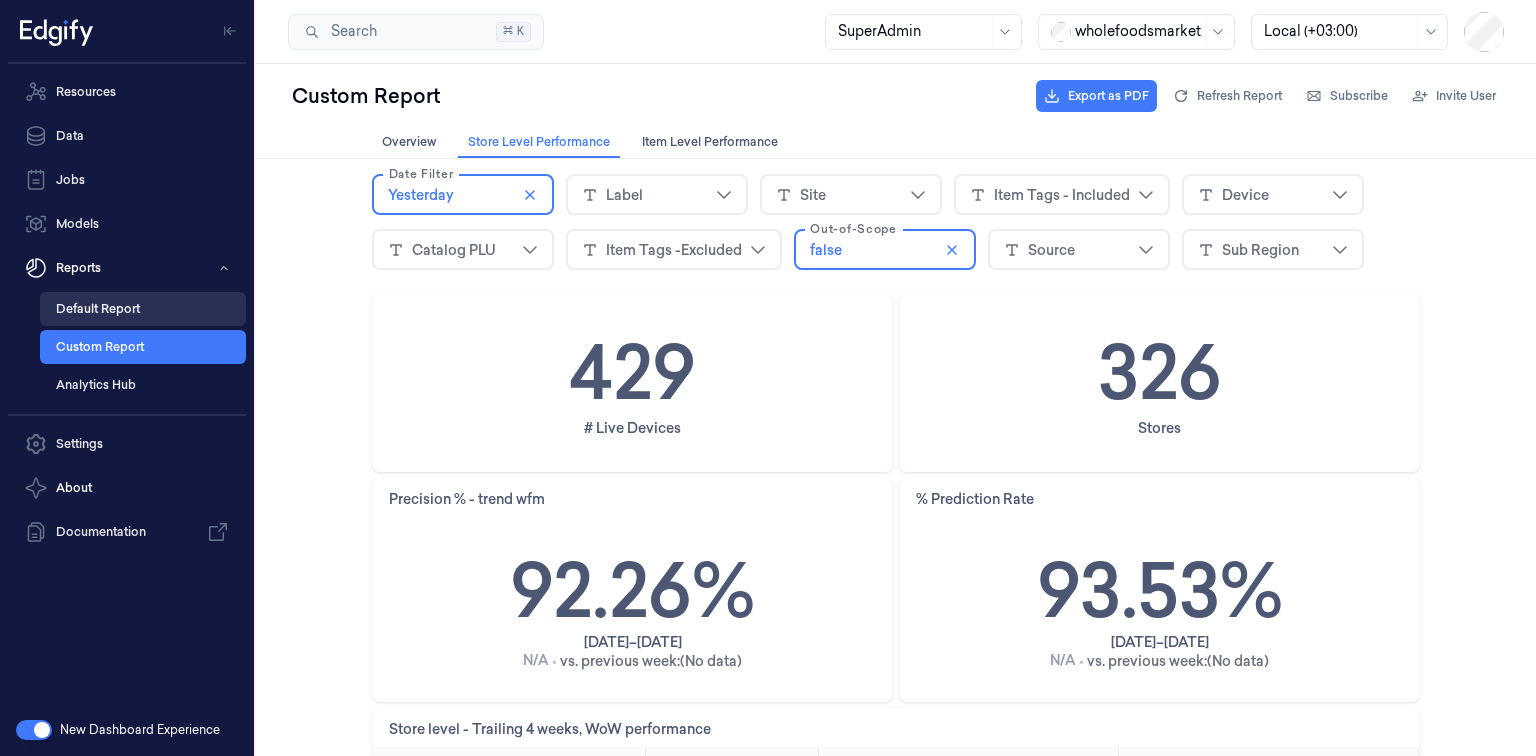 click on "Default Report" at bounding box center [143, 309] 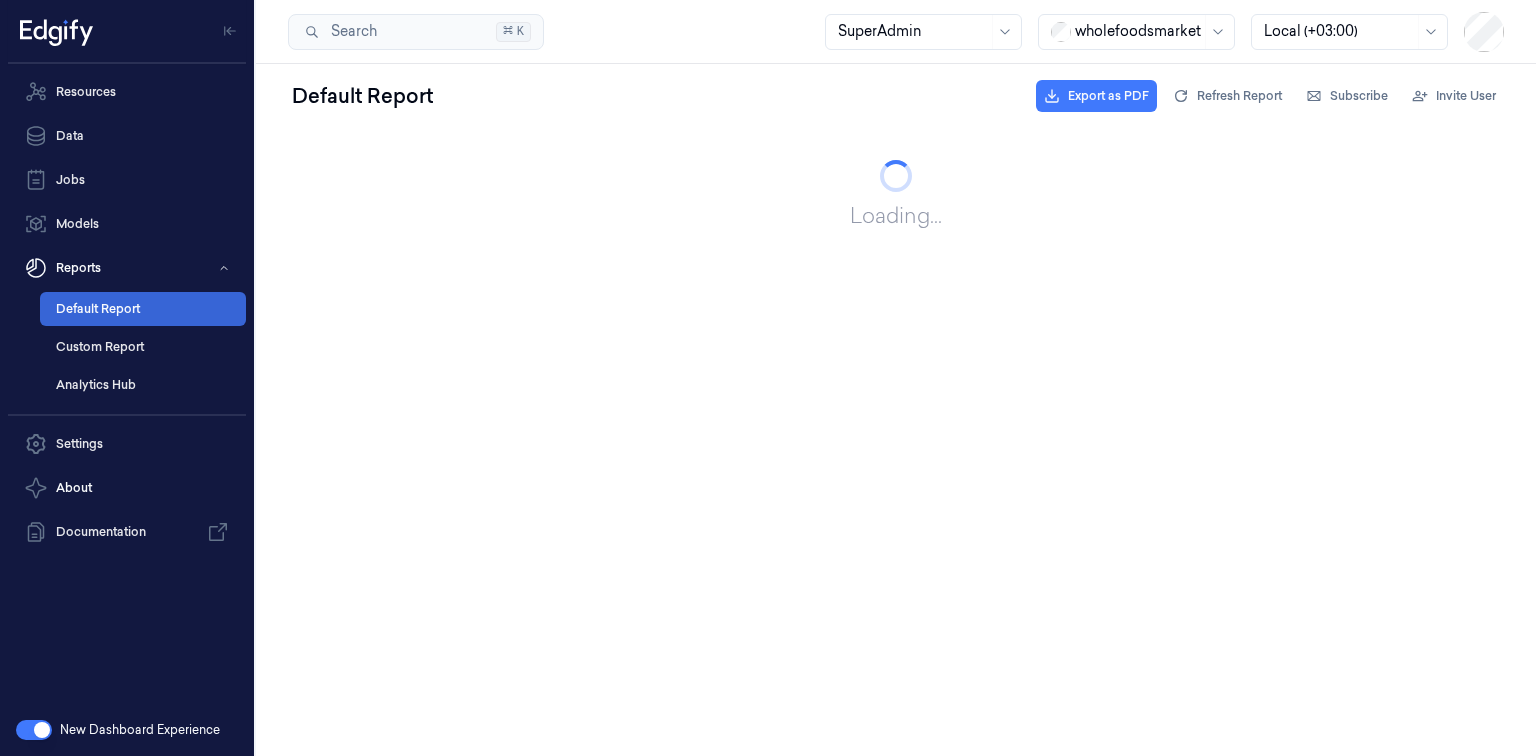 scroll, scrollTop: 0, scrollLeft: 0, axis: both 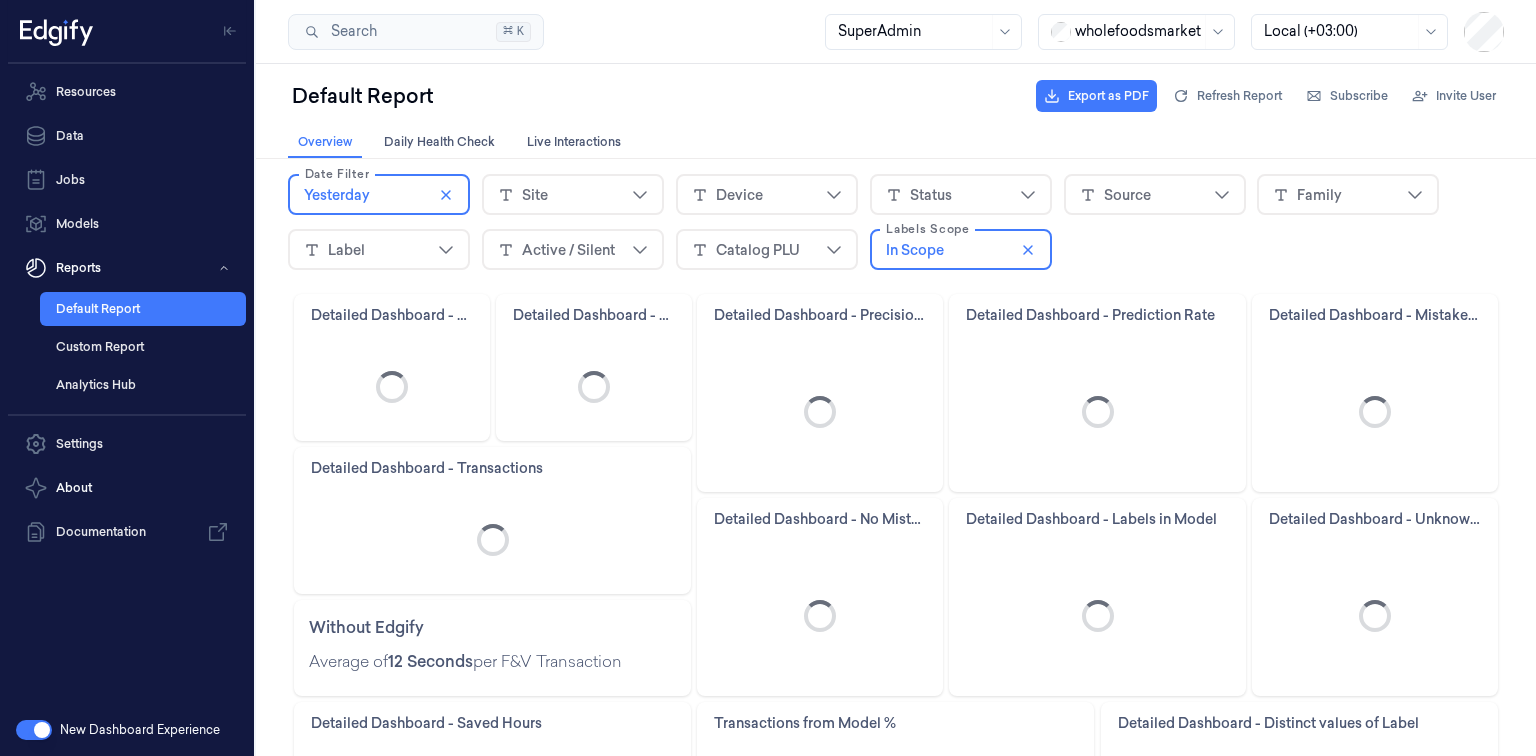click on "Family" at bounding box center (1348, 195) 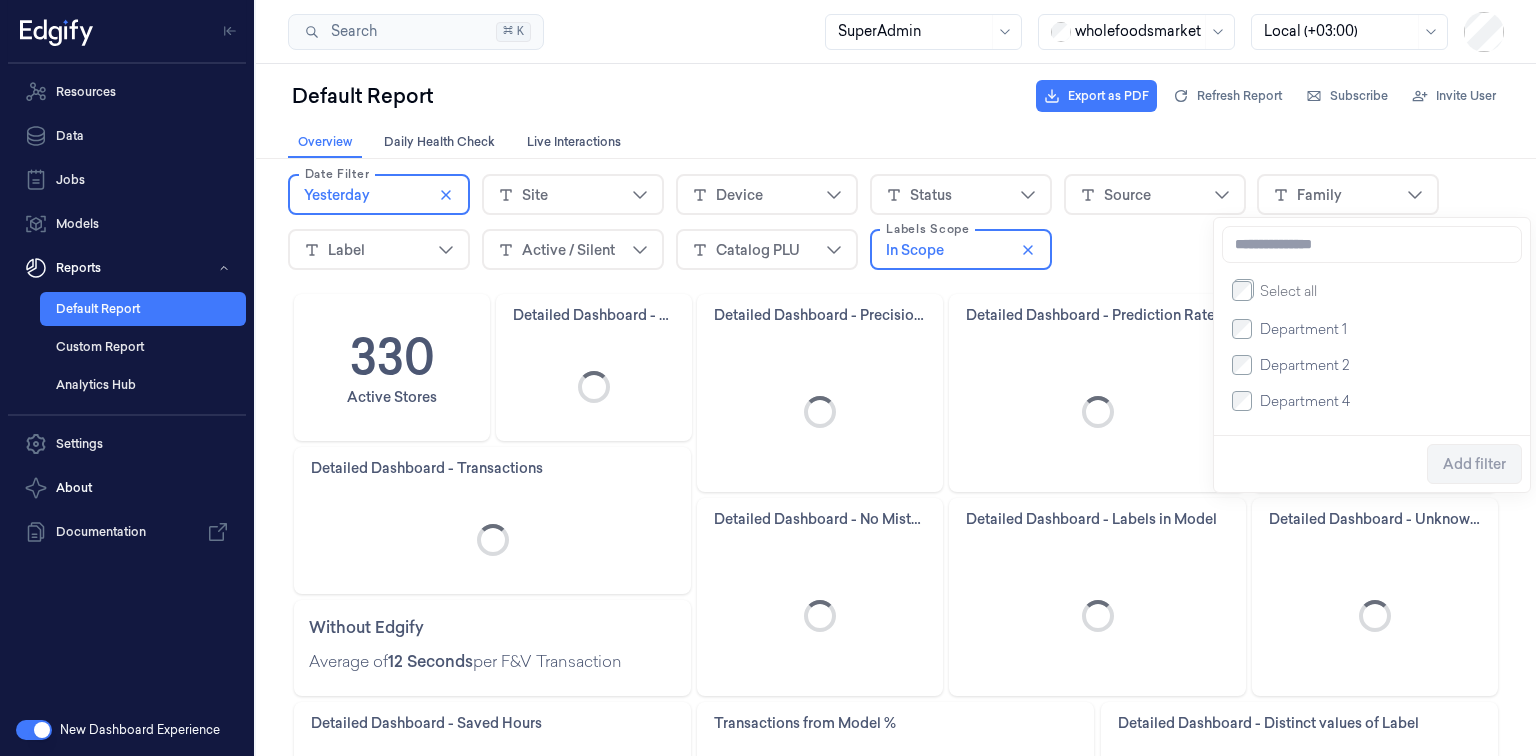 click on "Department 1" at bounding box center [1299, 329] 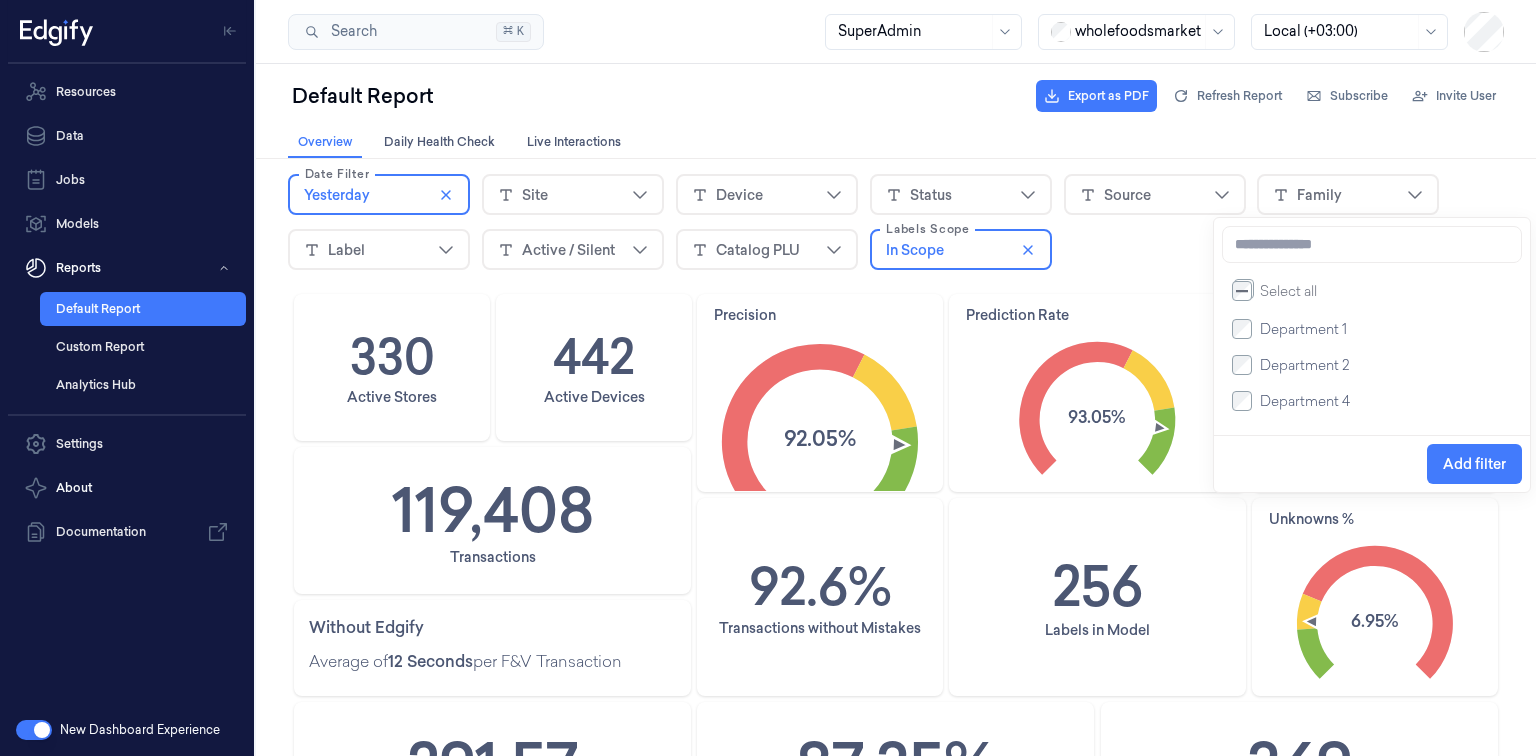 click on "Department 2" at bounding box center [1300, 365] 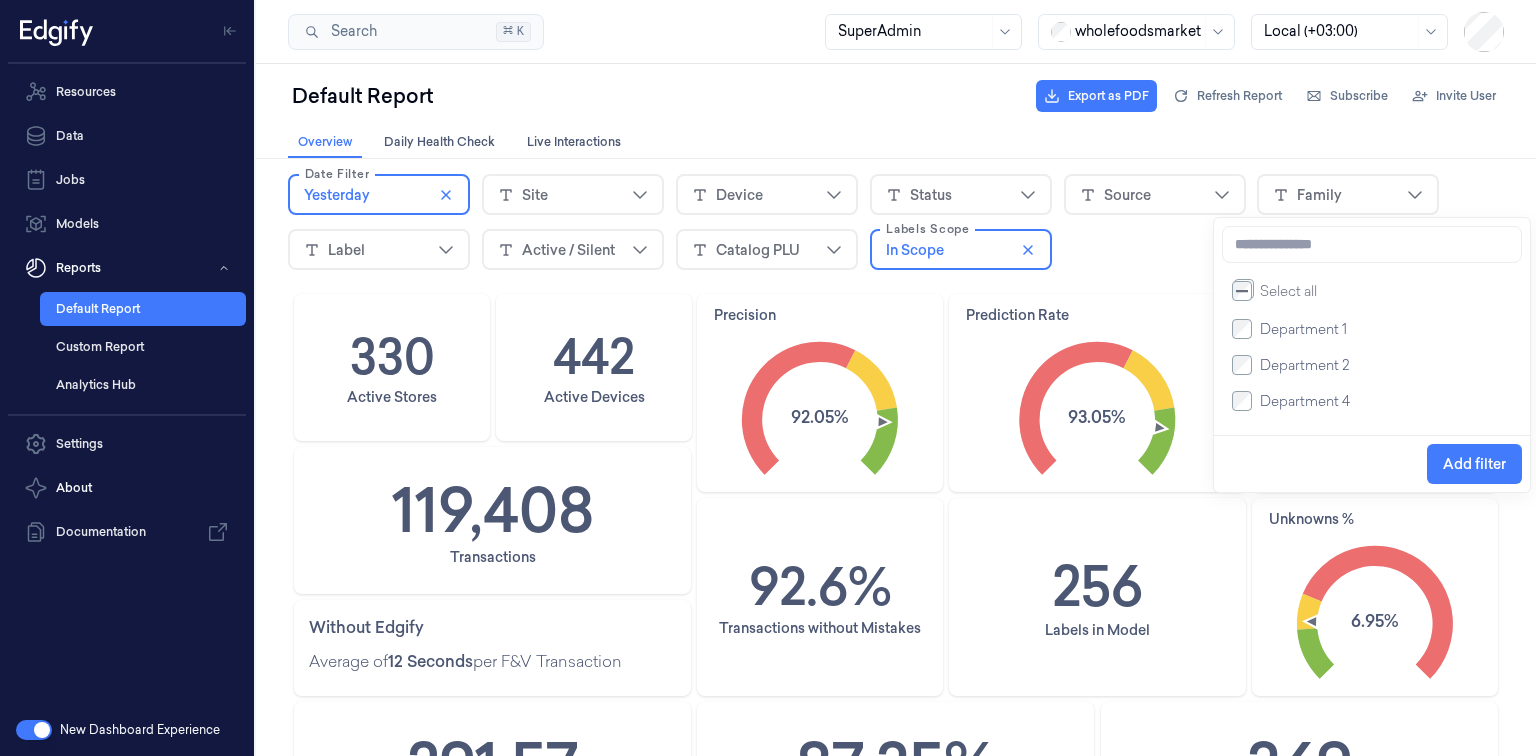 click on "Department 4" at bounding box center (1305, 401) 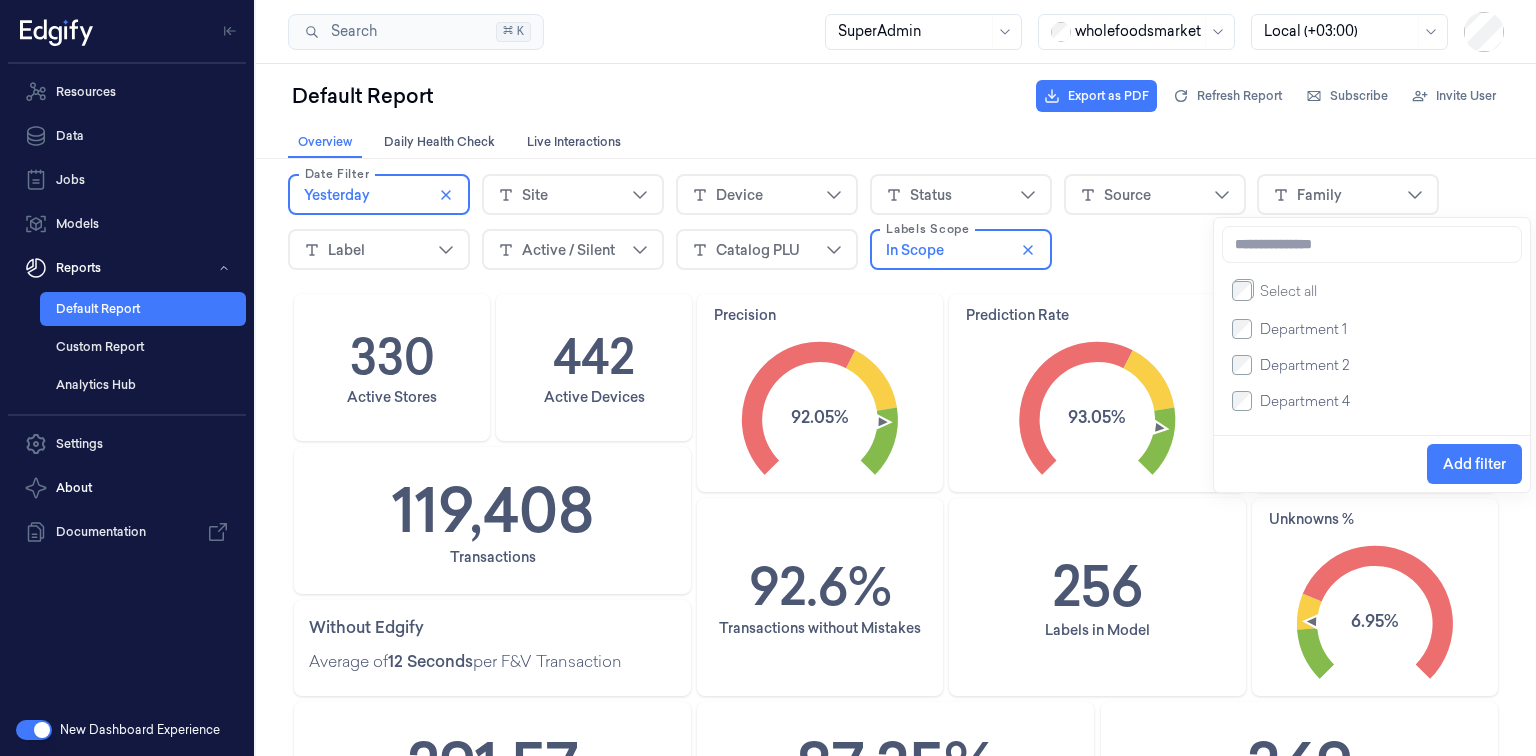 click on "Department 2" at bounding box center (1304, 365) 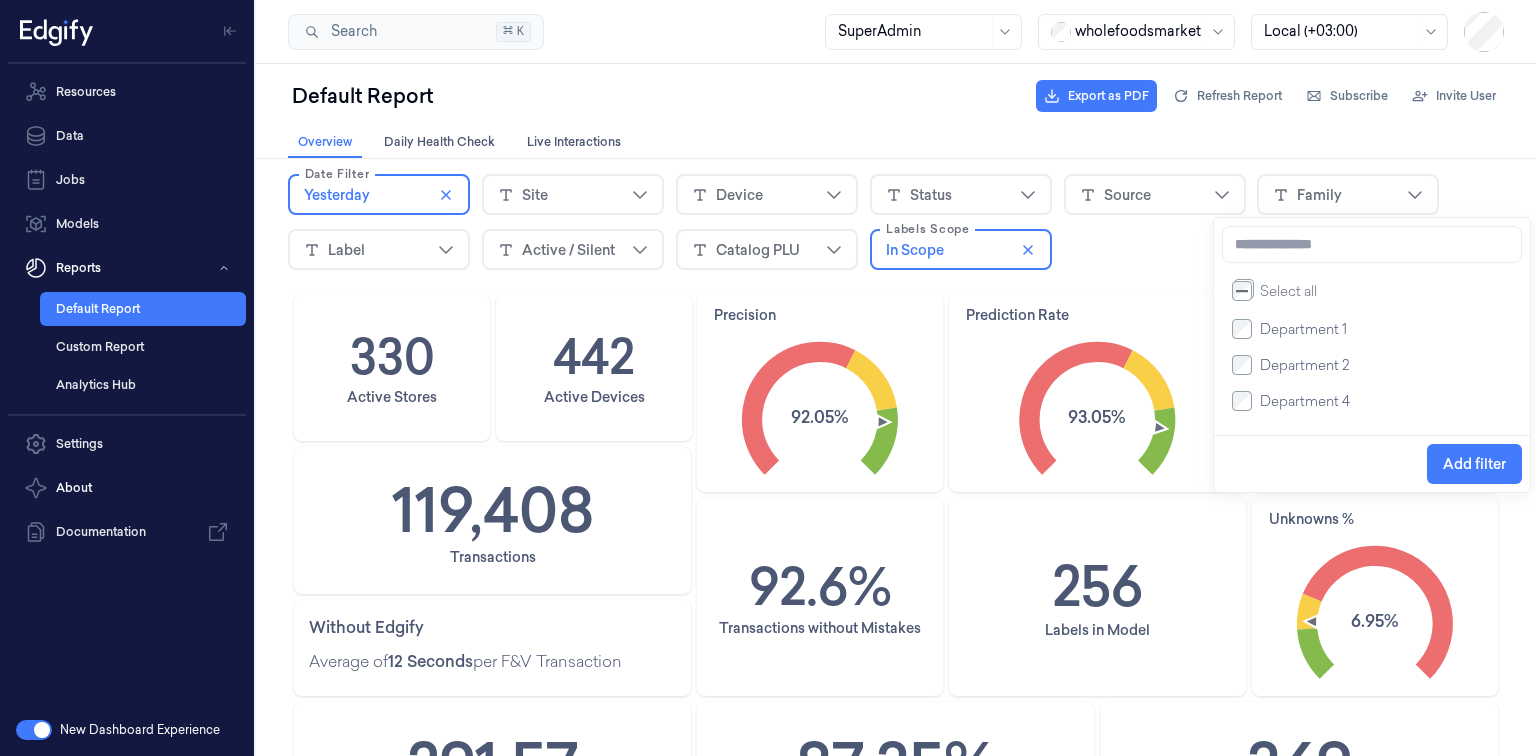 click on "Select all" at bounding box center (1288, 291) 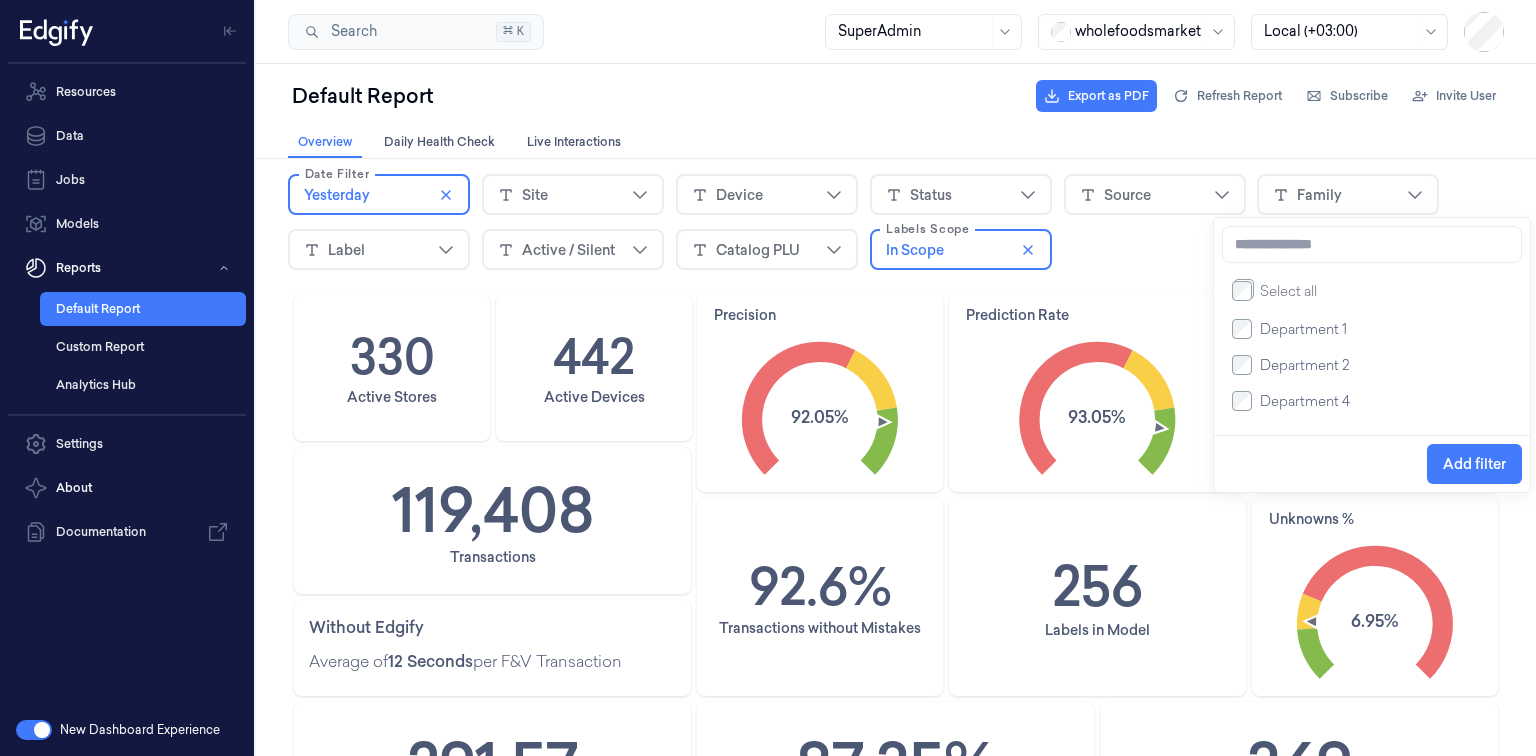 click on "Select all" at bounding box center (1288, 291) 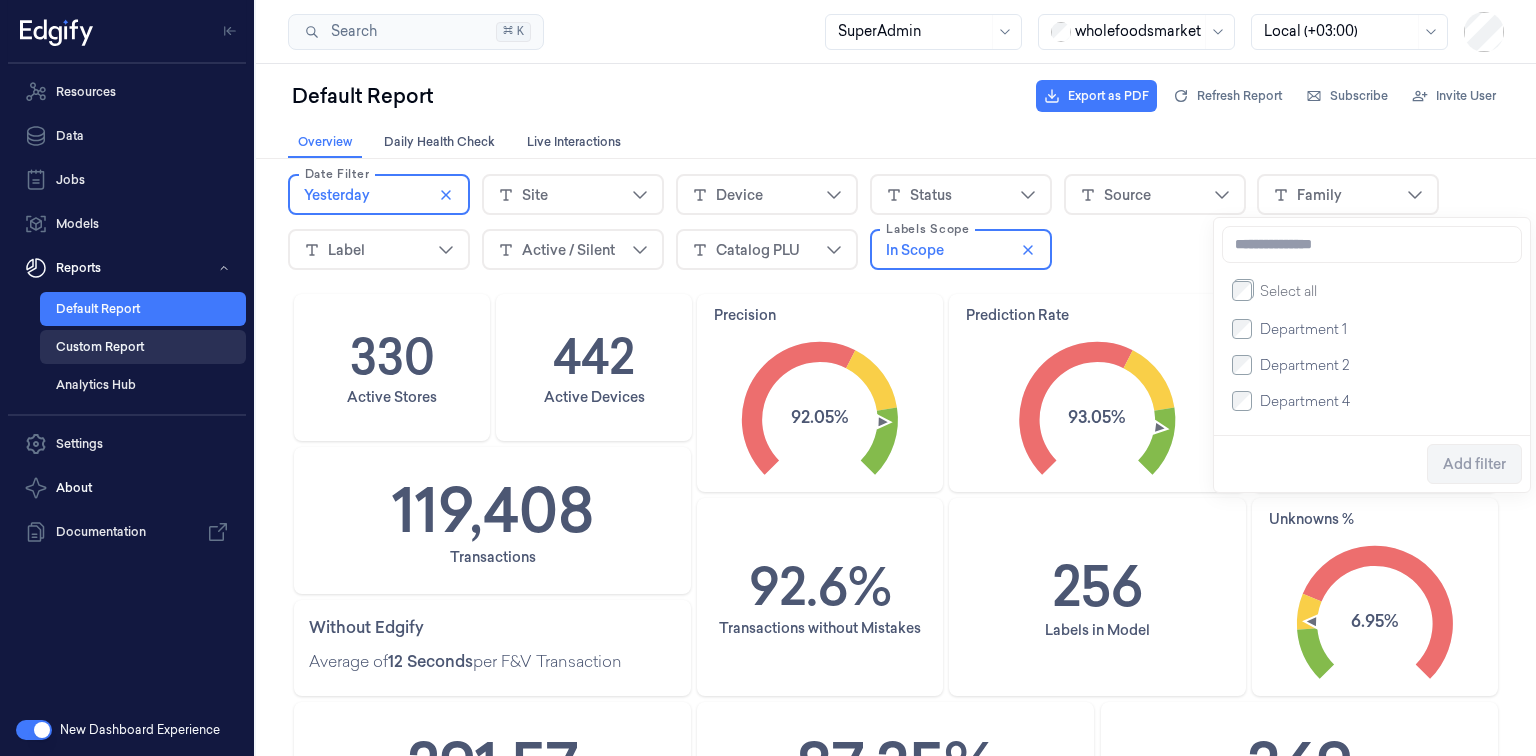 click on "Custom Report" at bounding box center (143, 347) 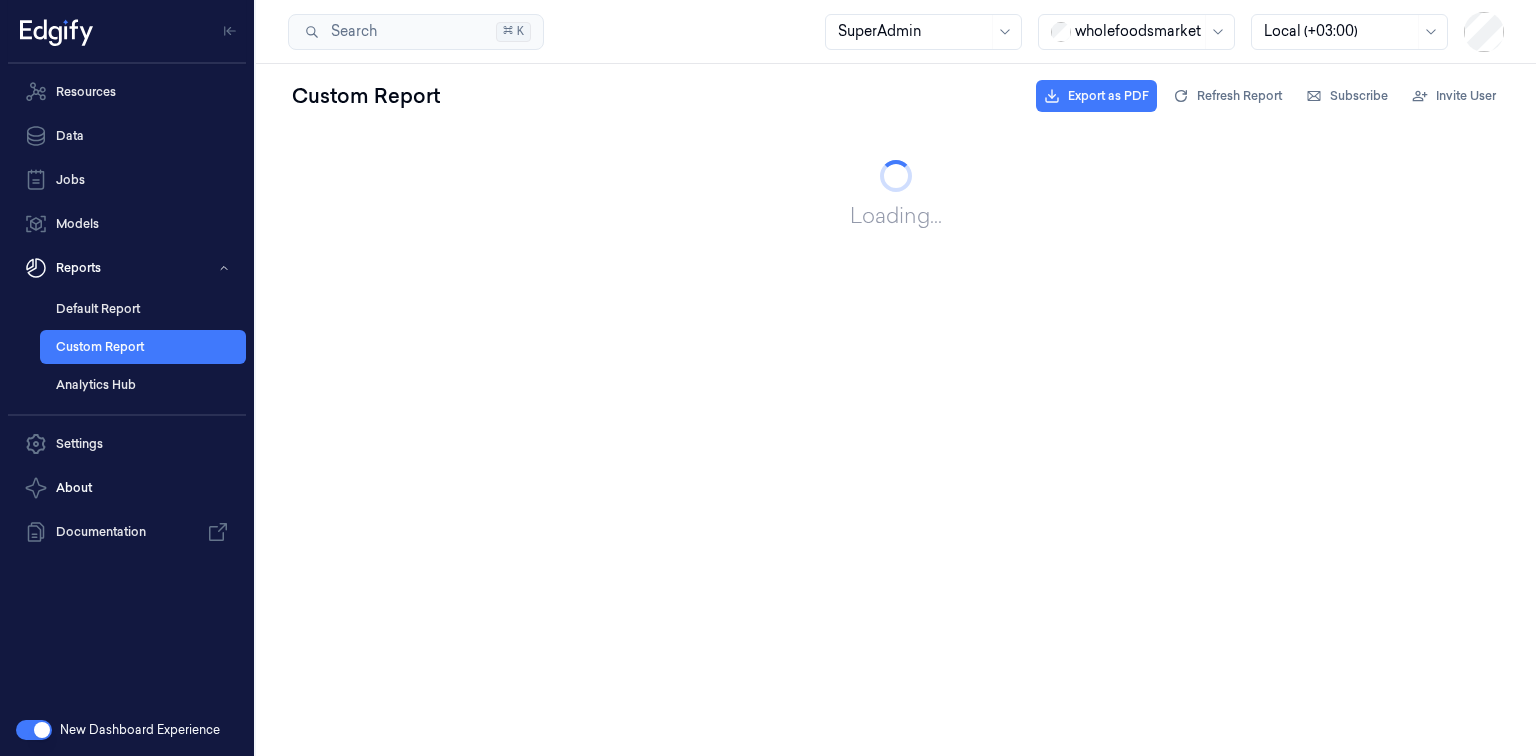scroll, scrollTop: 0, scrollLeft: 0, axis: both 